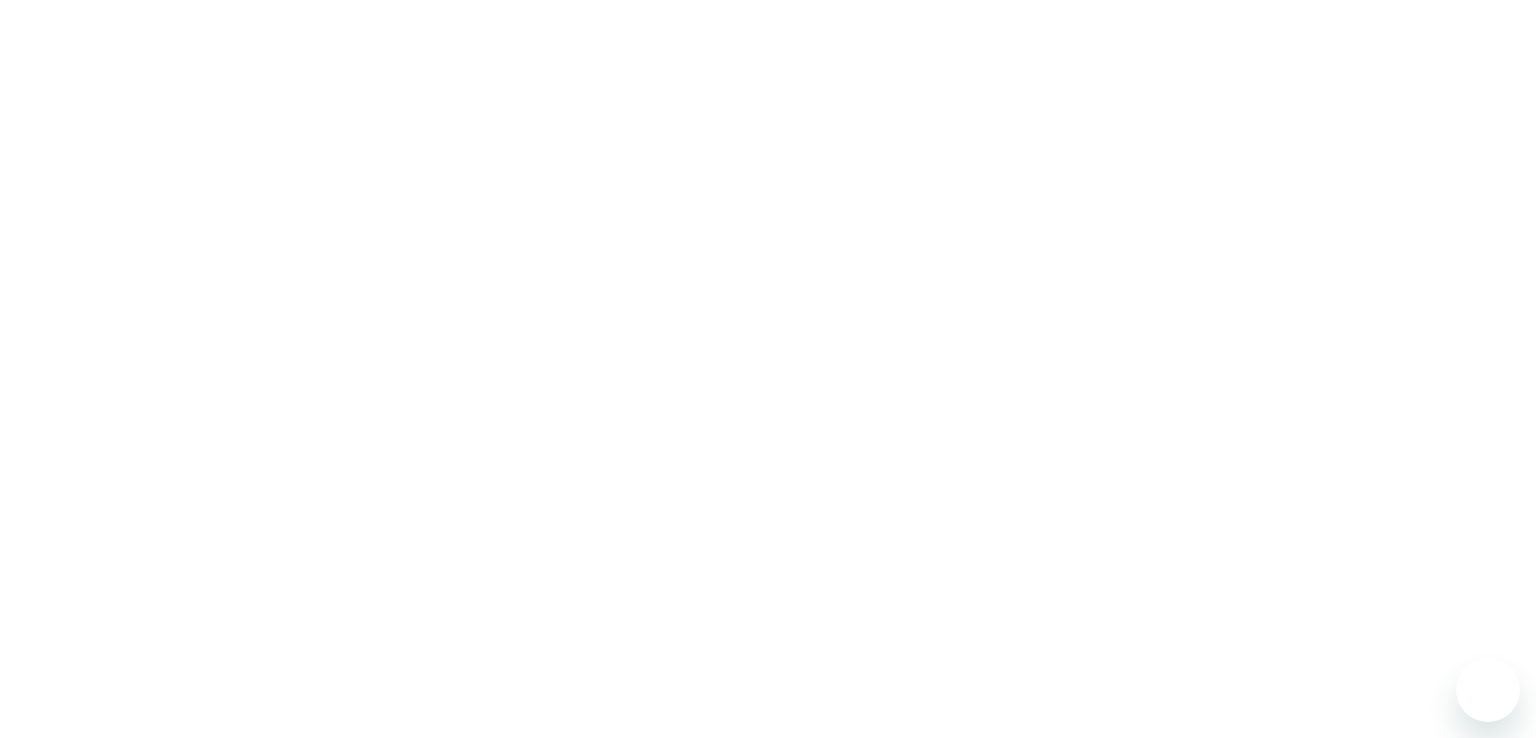 scroll, scrollTop: 0, scrollLeft: 0, axis: both 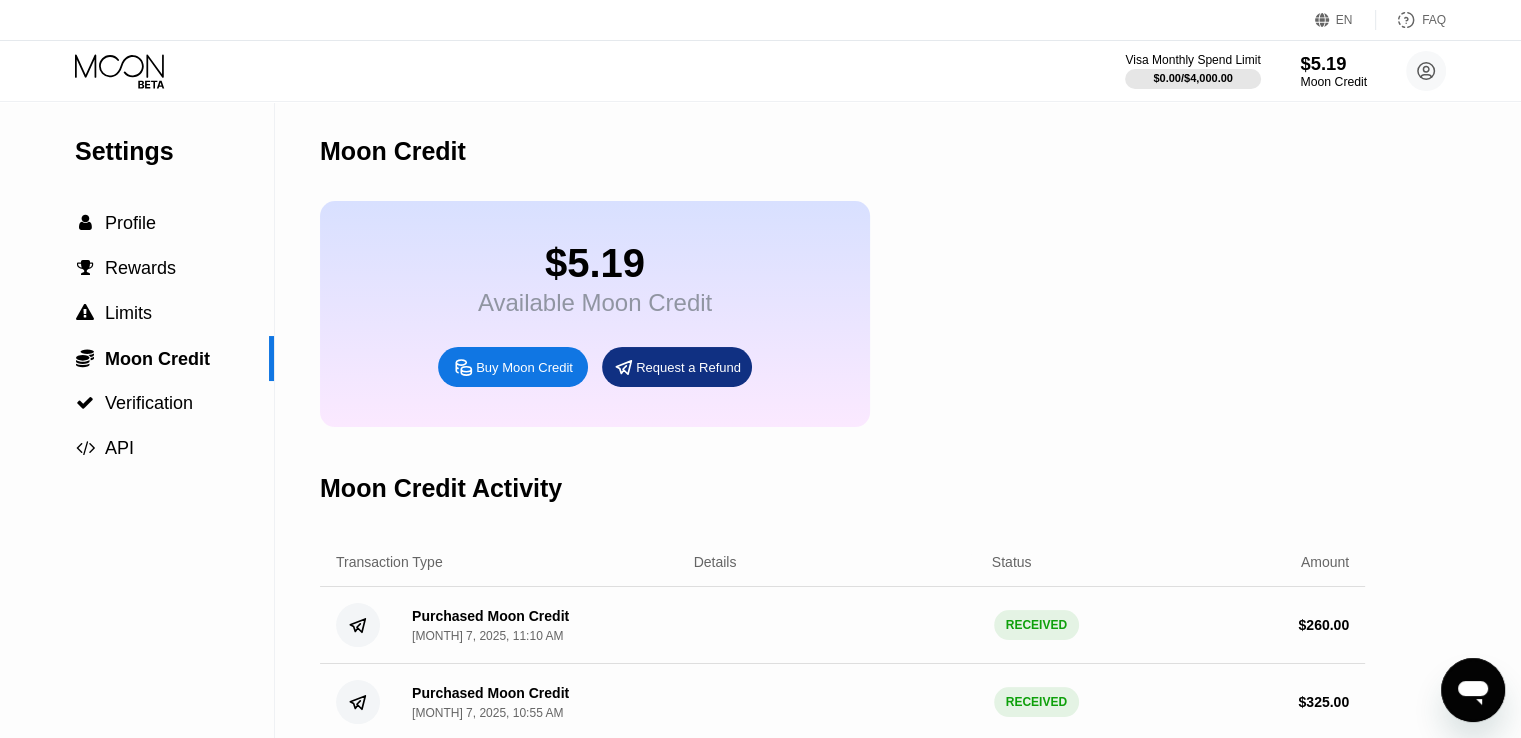 click on "Moon Credit" at bounding box center (1333, 82) 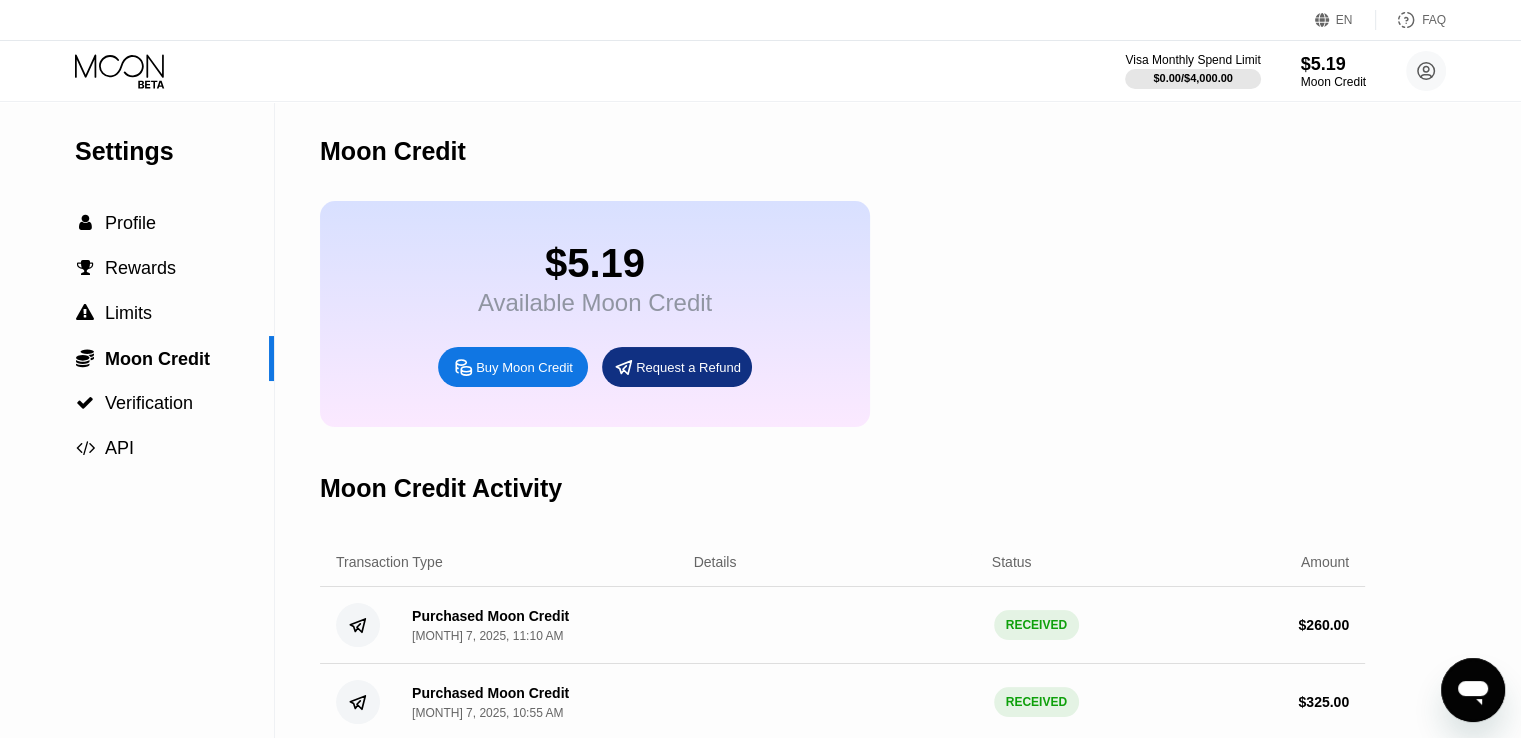 click on "Buy Moon Credit" at bounding box center [524, 367] 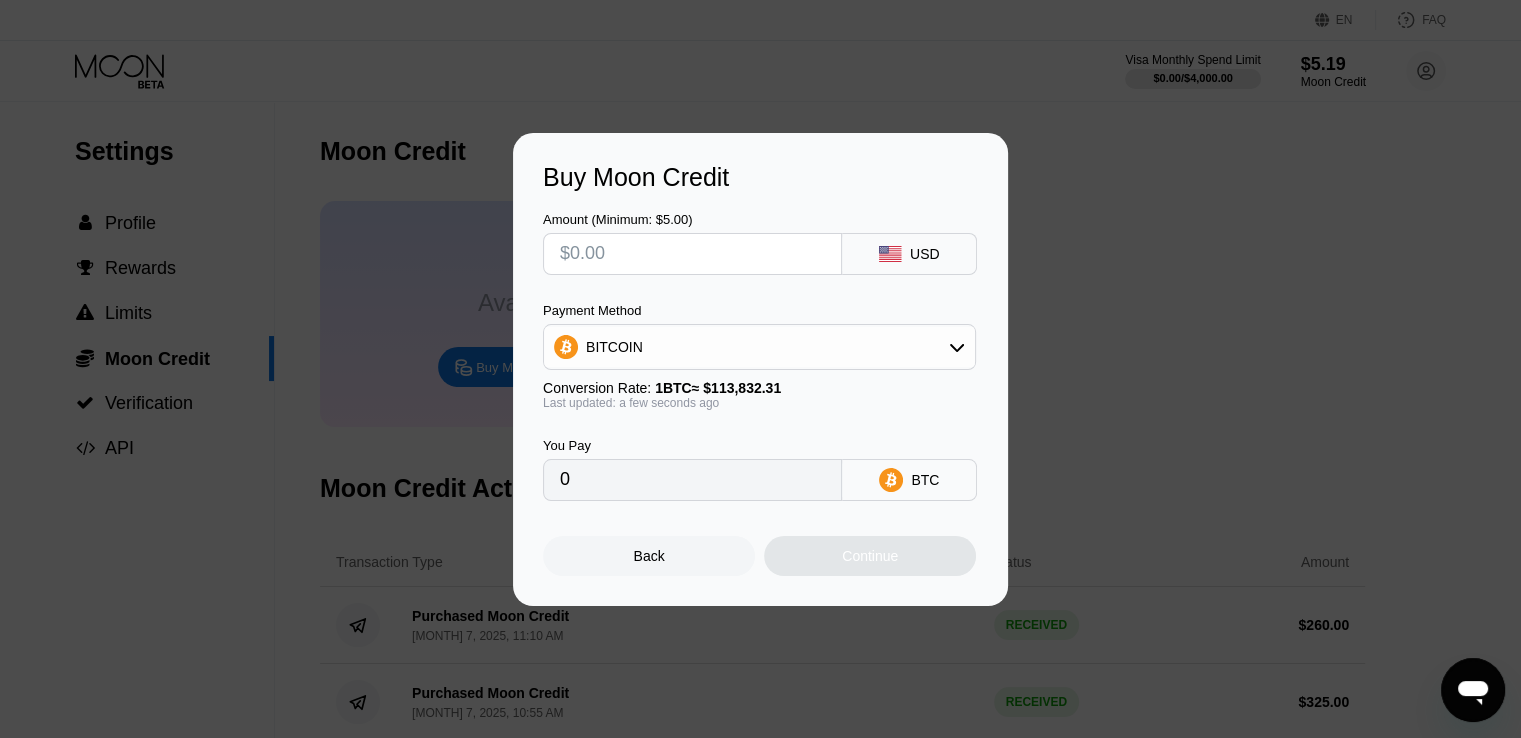 click at bounding box center (692, 254) 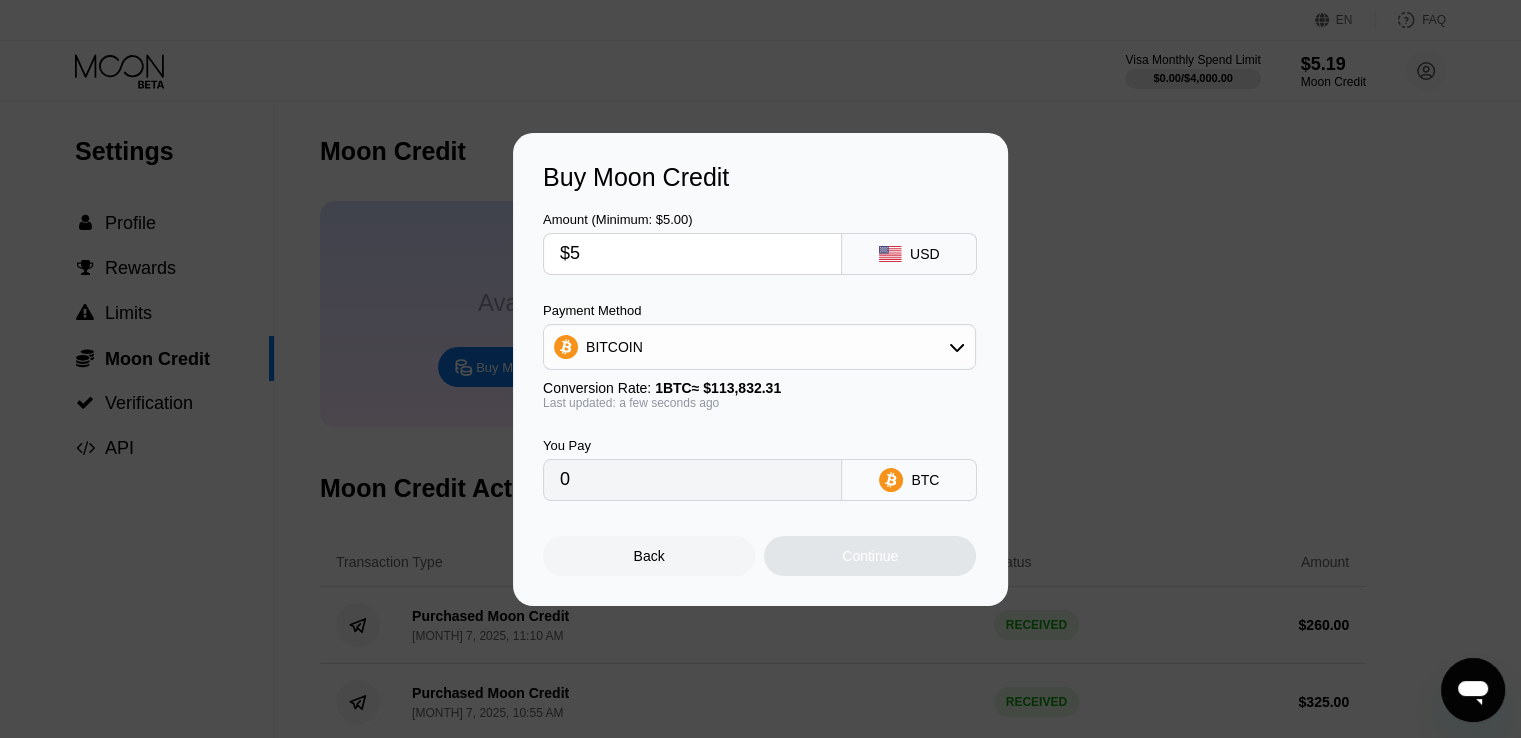 type on "$50" 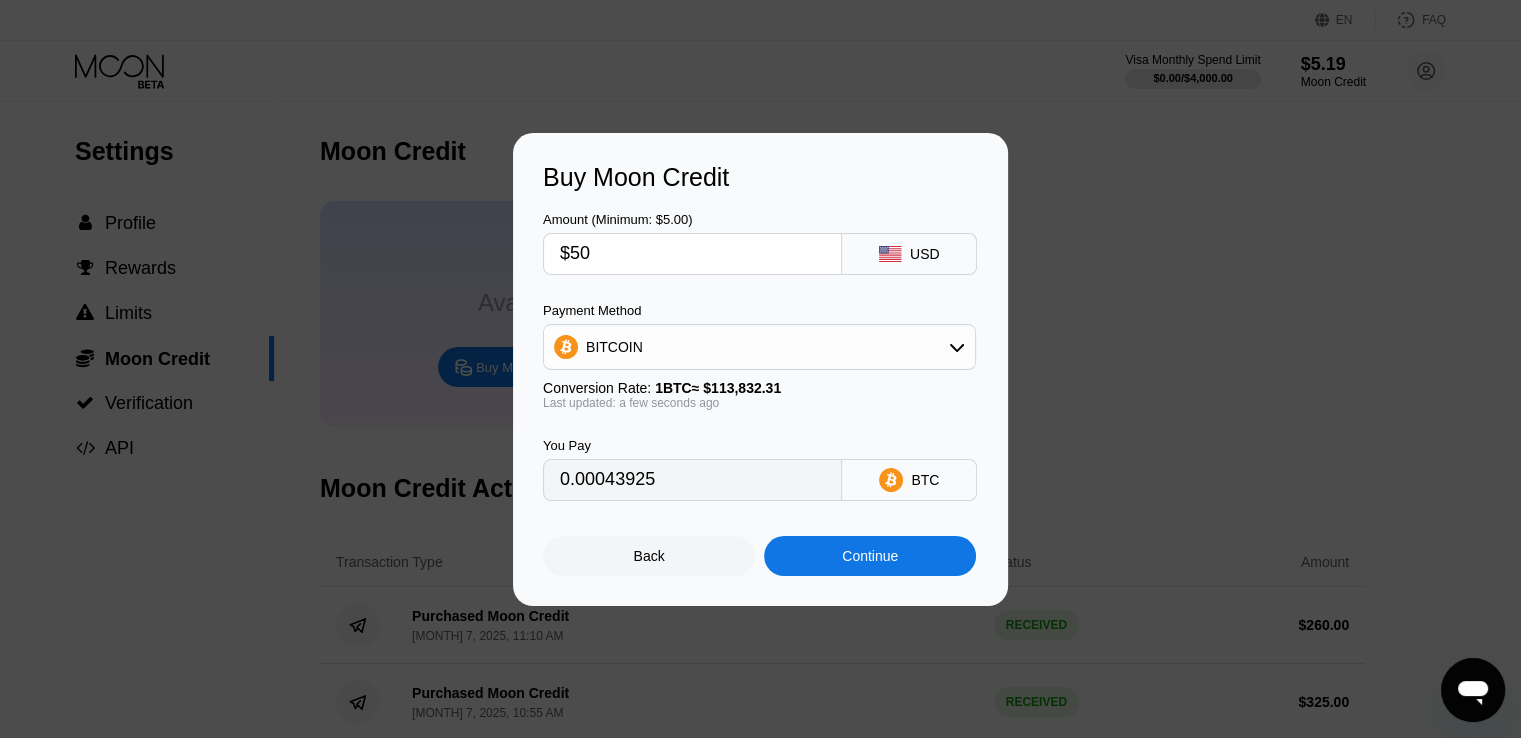 type on "0.00043925" 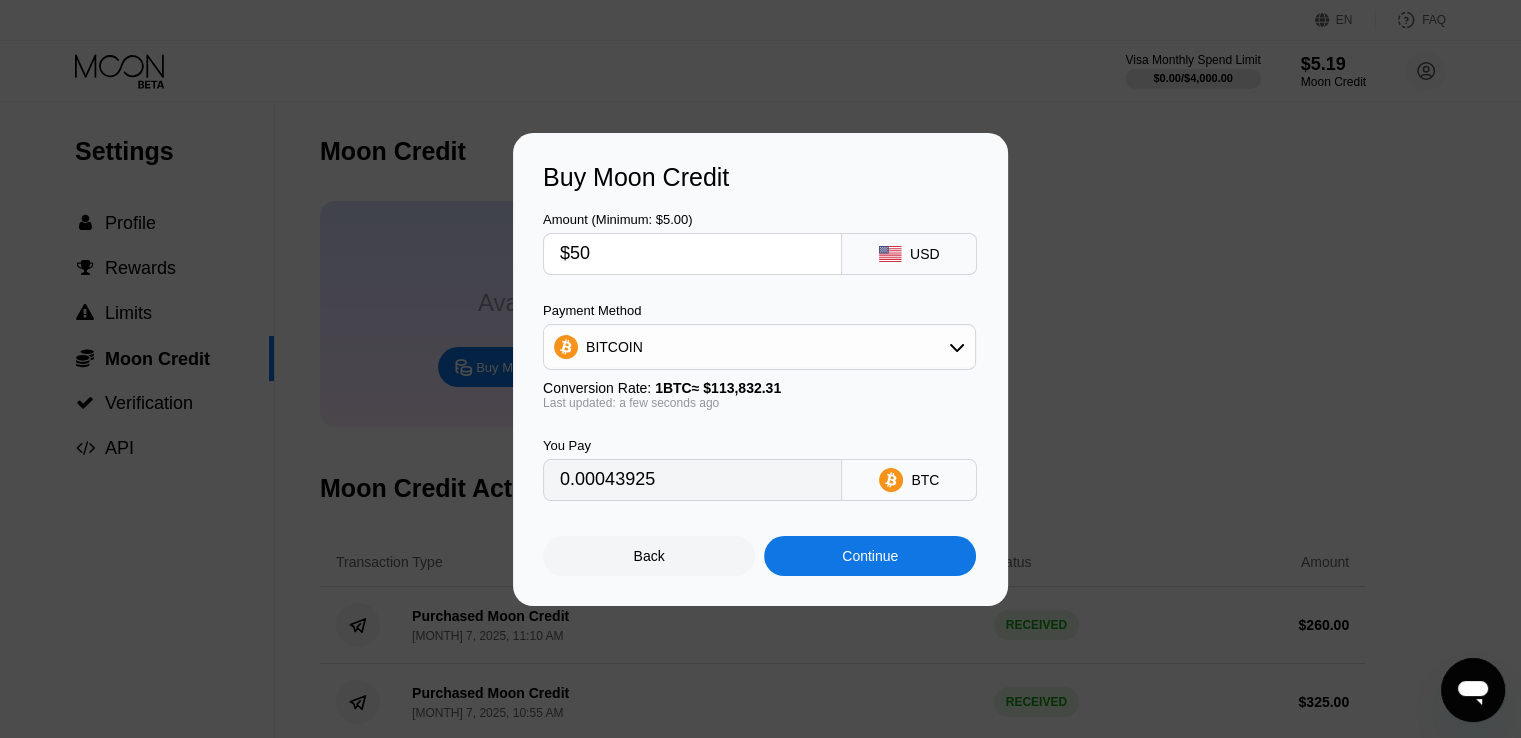 type on "$50" 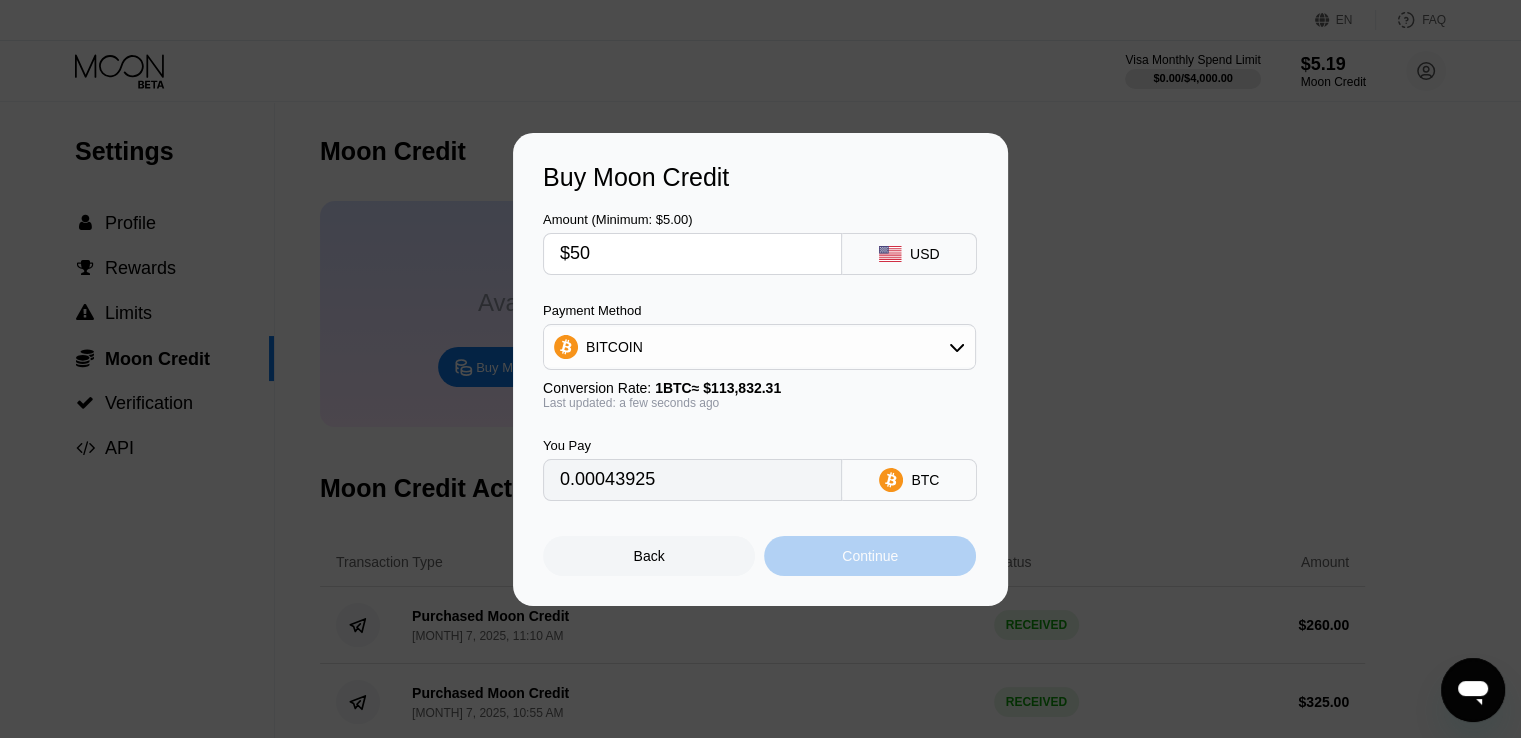 click on "Continue" at bounding box center [870, 556] 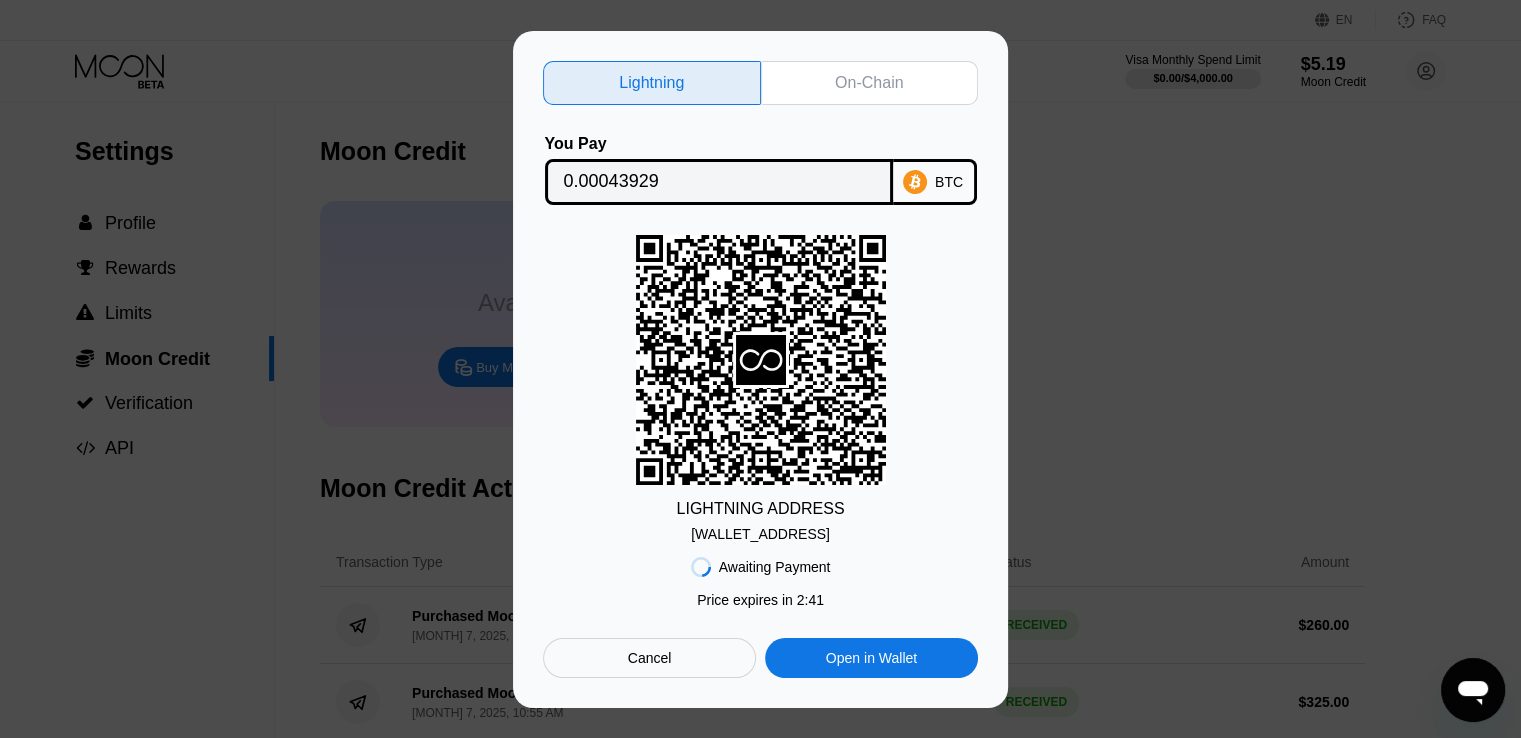 click on "lnbc439290n1p5f...ng7pqx8cq675ar4" at bounding box center (760, 534) 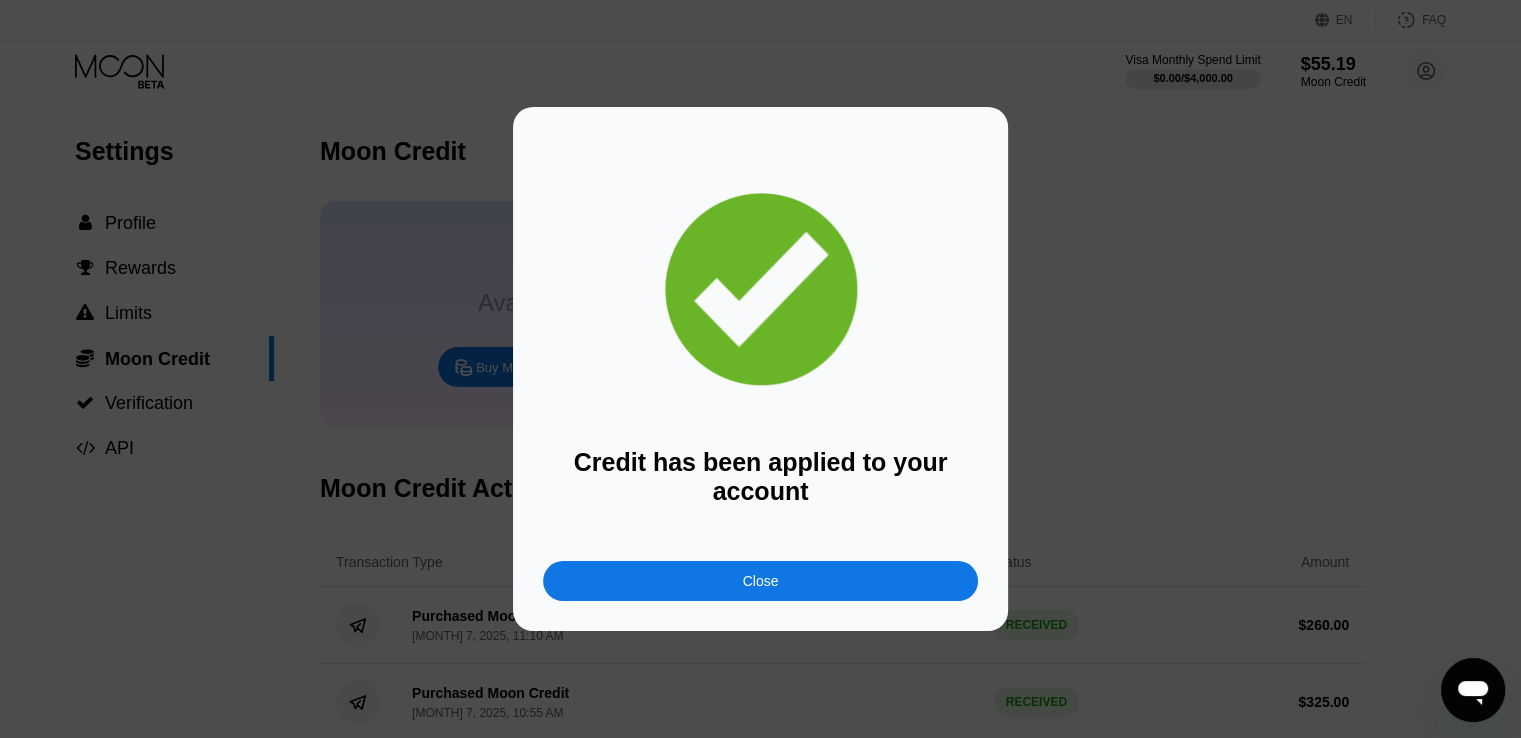 click on "Close" at bounding box center [760, 581] 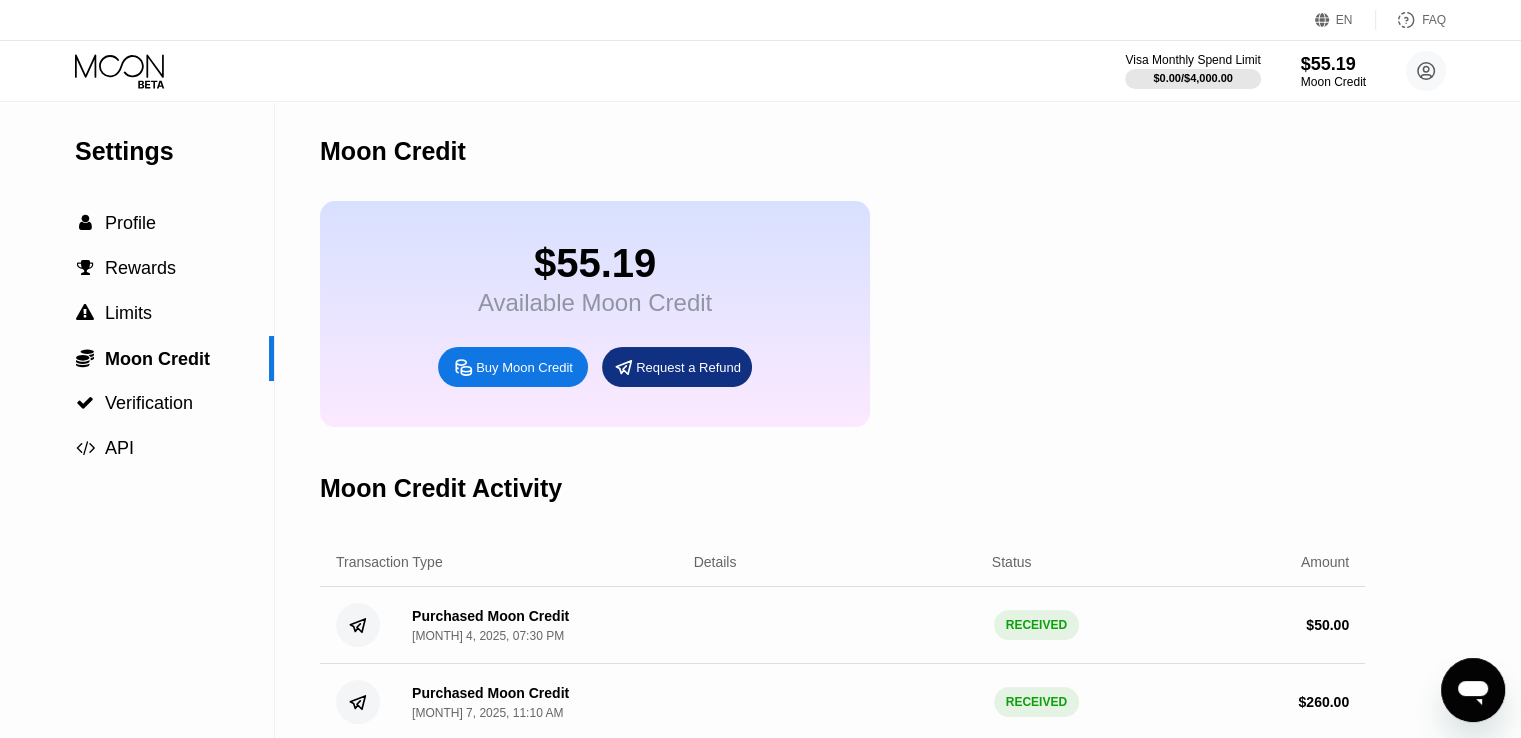 click 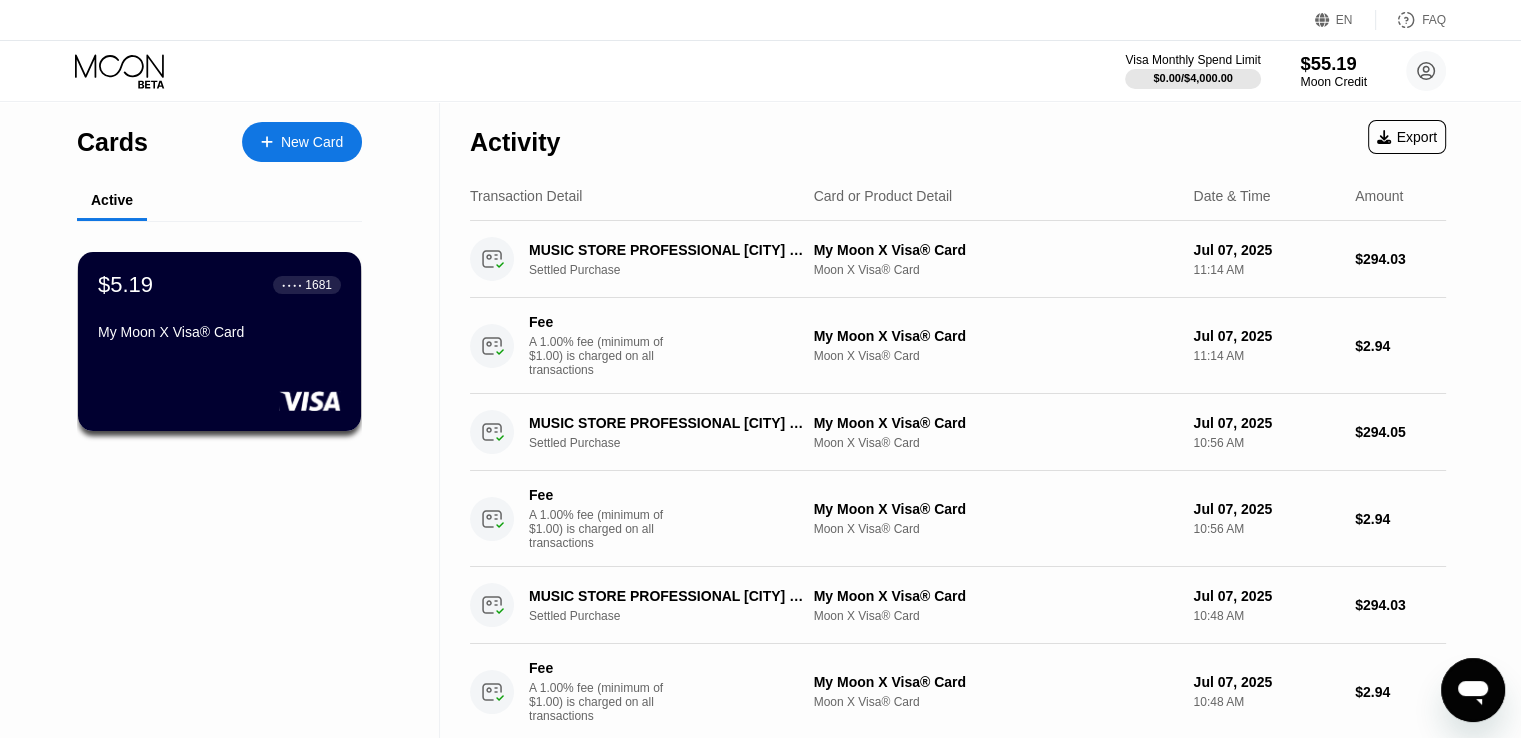 click on "$55.19" at bounding box center [1333, 63] 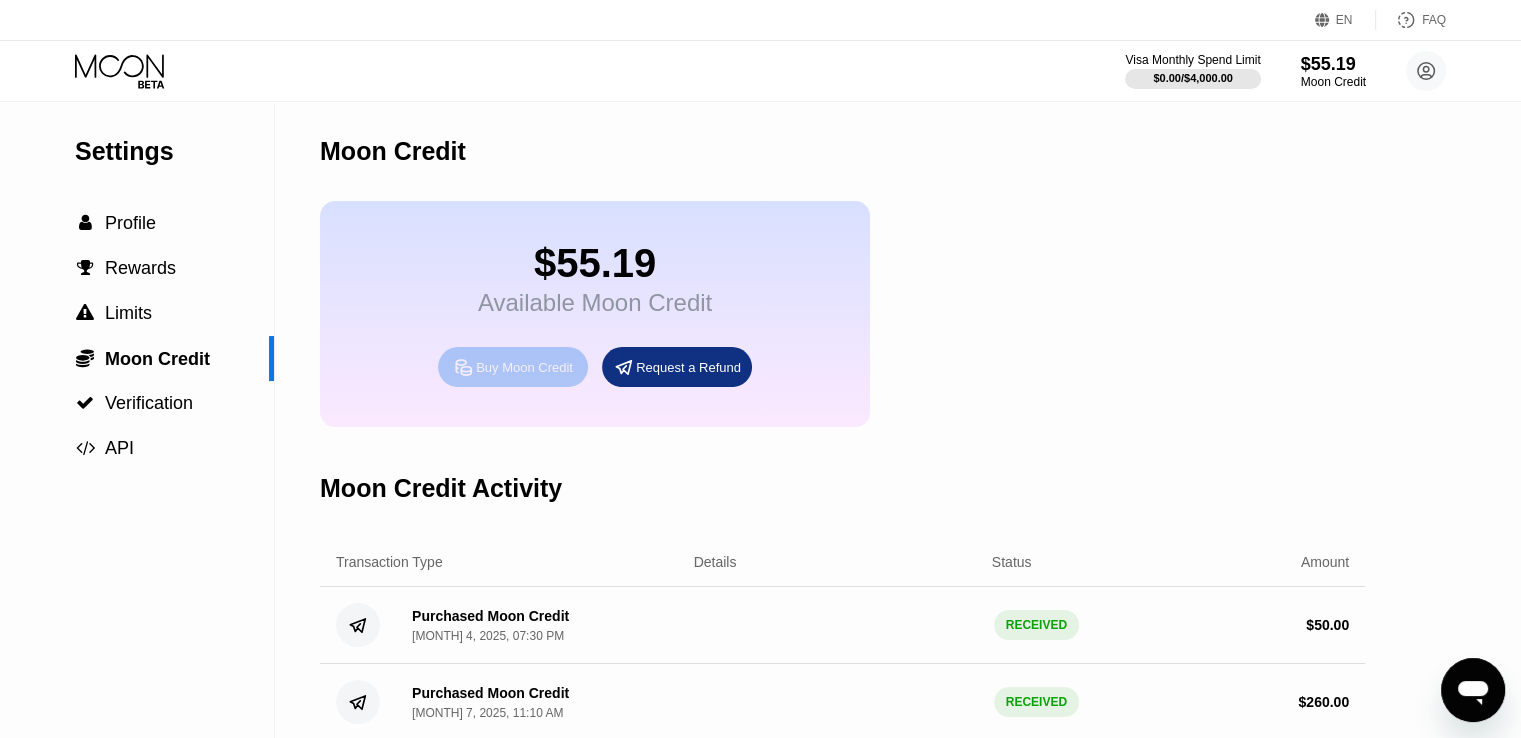 click on "Buy Moon Credit" at bounding box center [524, 367] 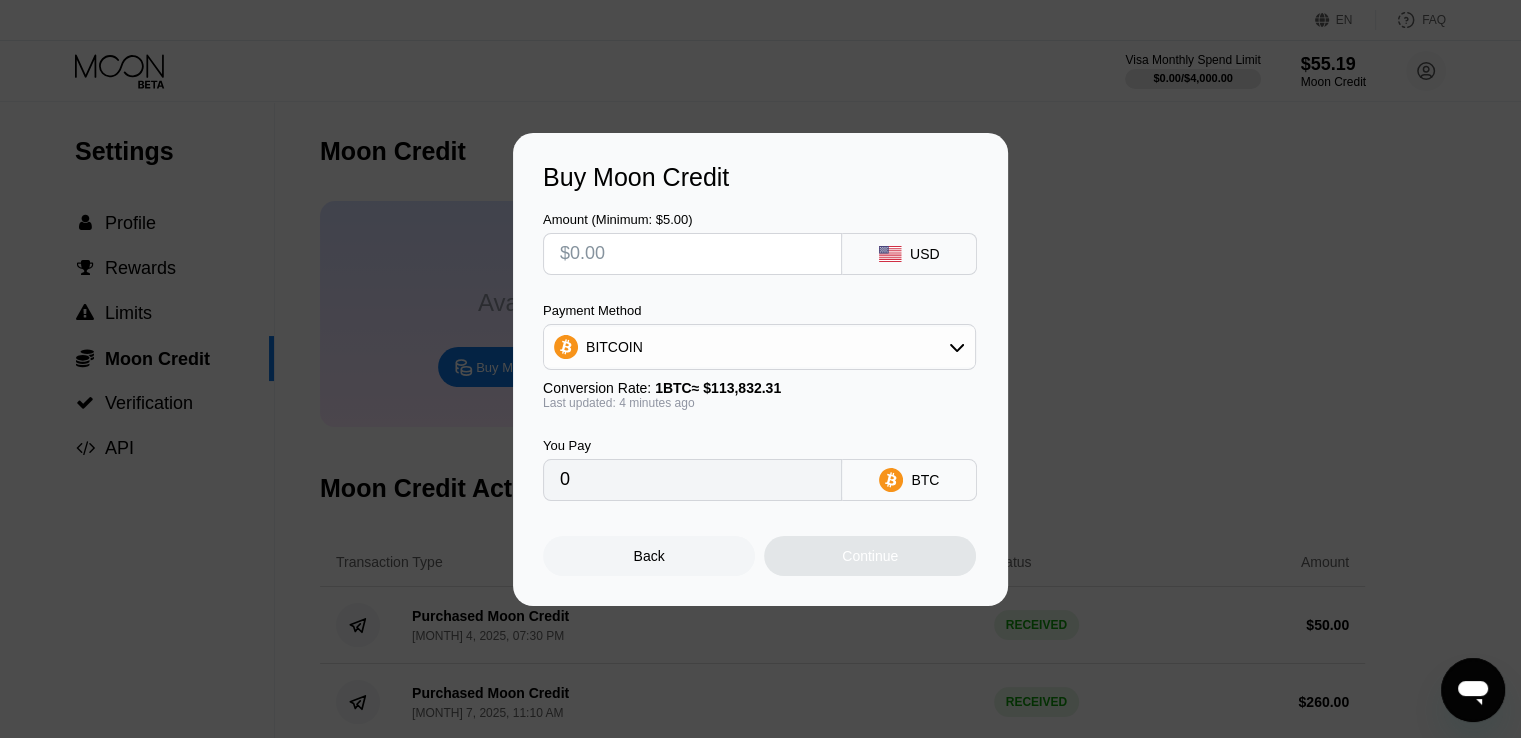 click at bounding box center (692, 254) 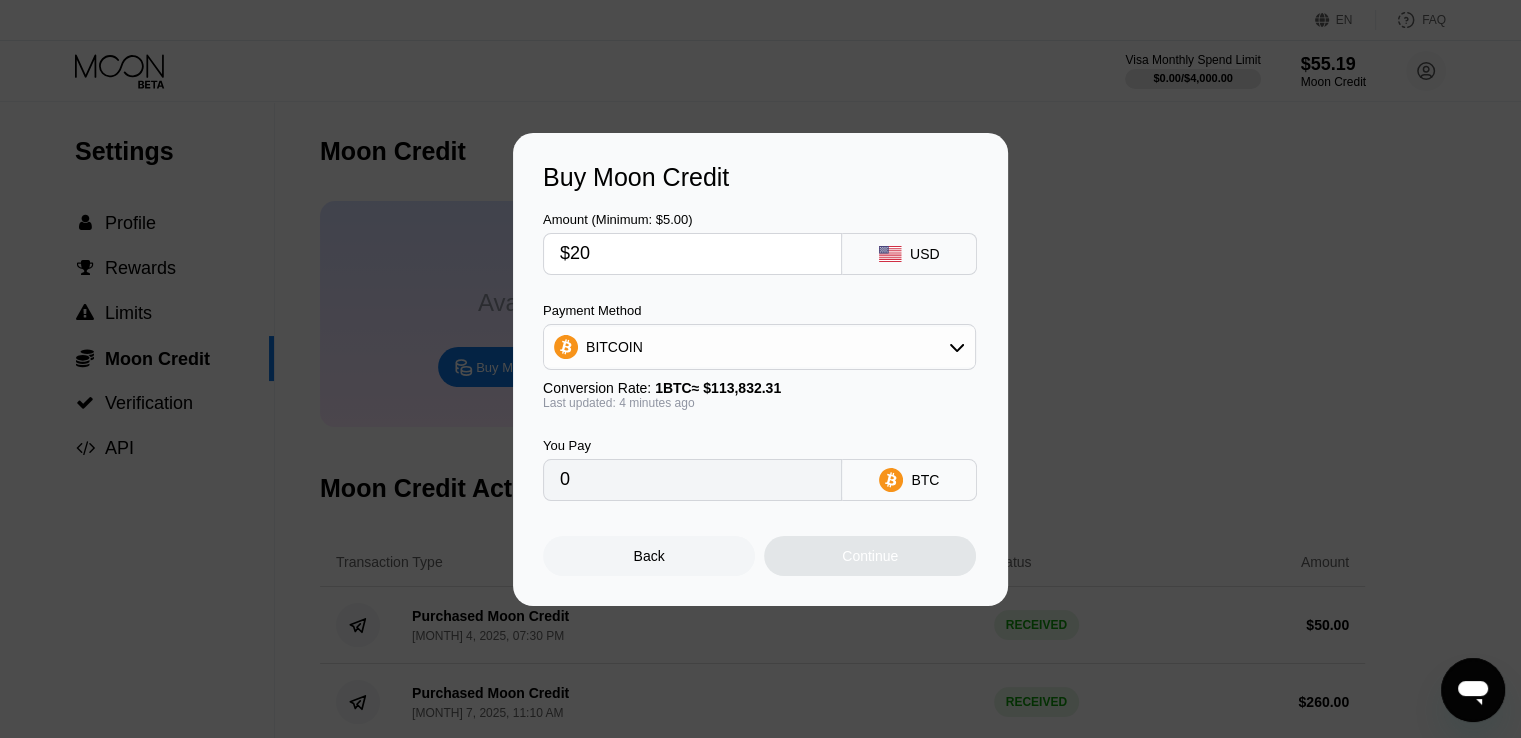 type on "$200" 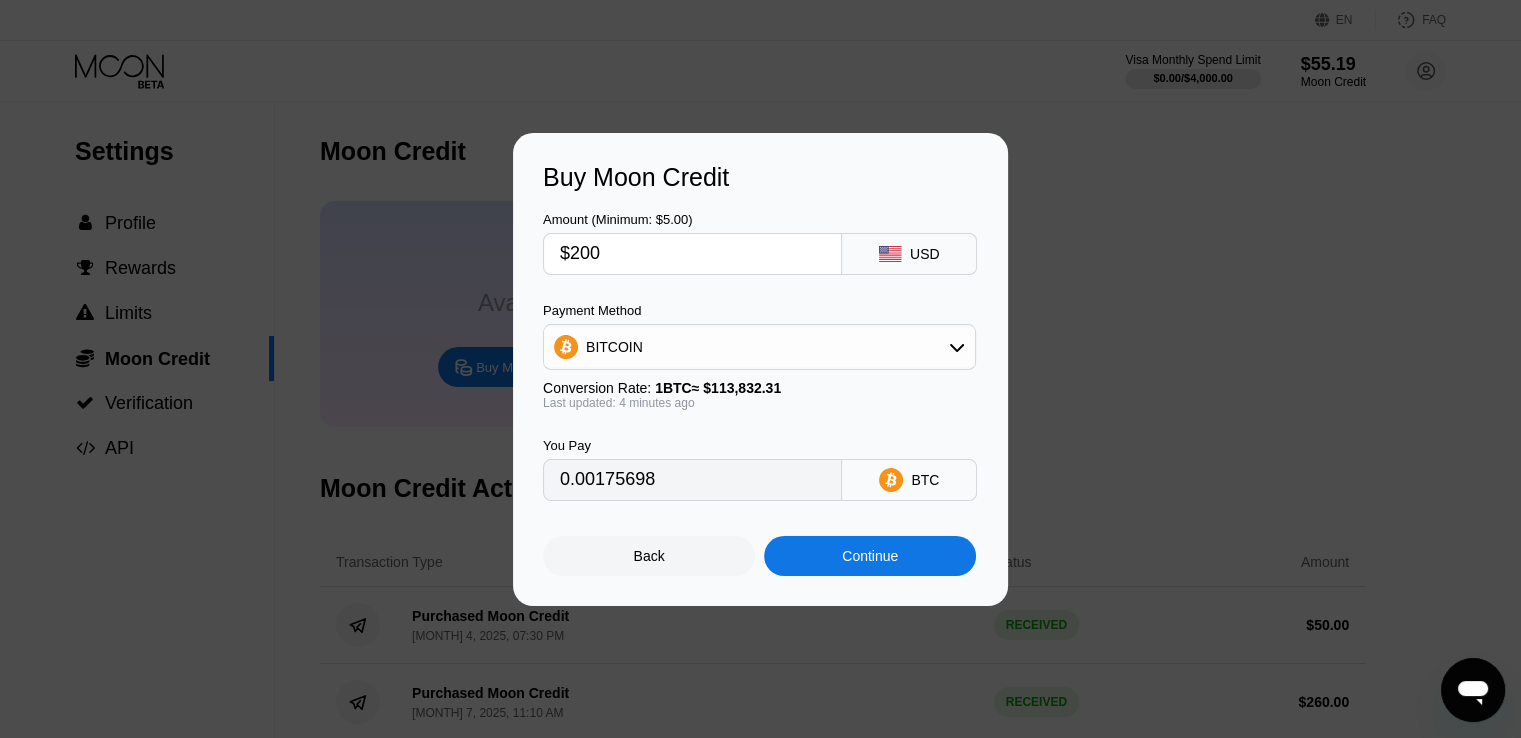 type on "0.00175698" 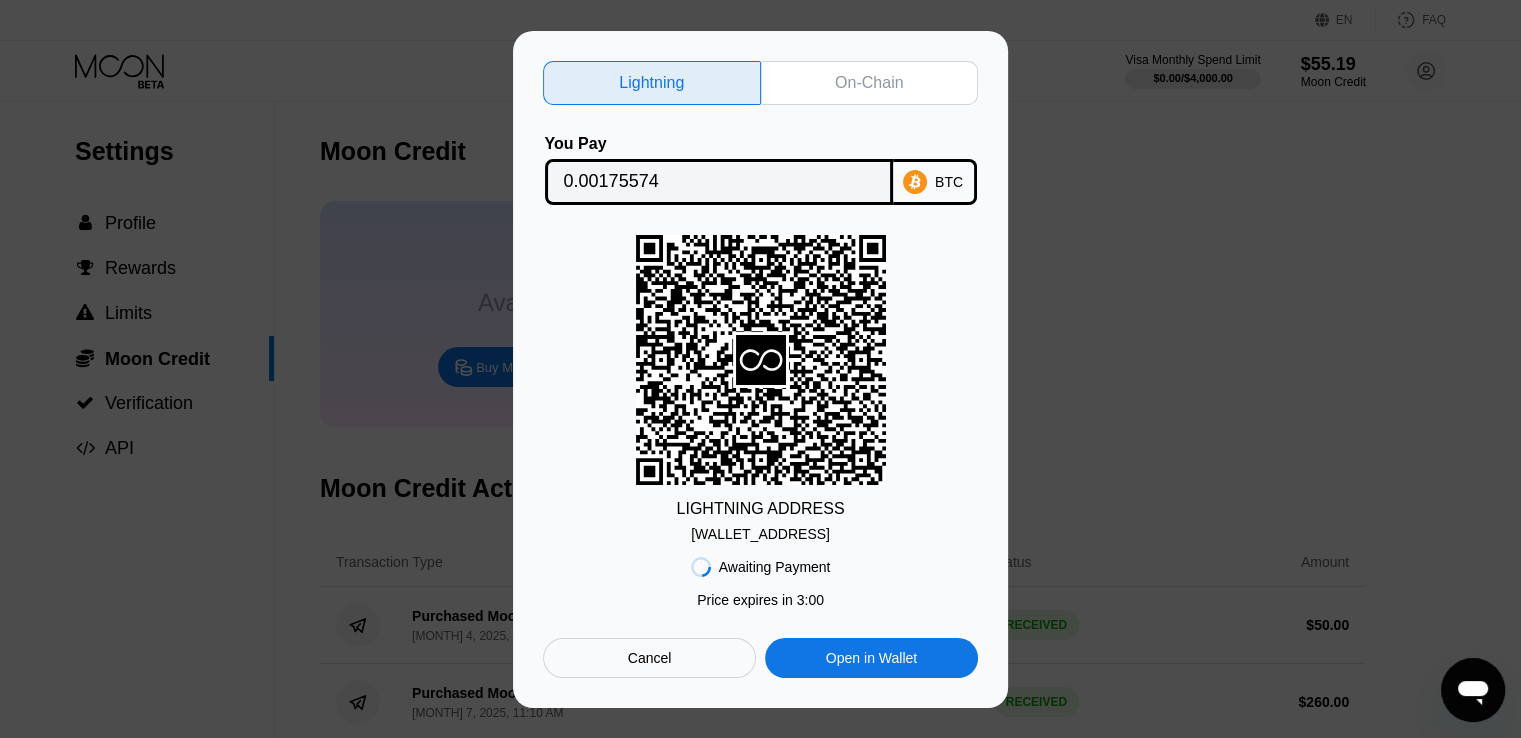 click on "Awaiting Payment Price expires in   3 : 00 Cancel Open in Wallet" at bounding box center [760, 610] 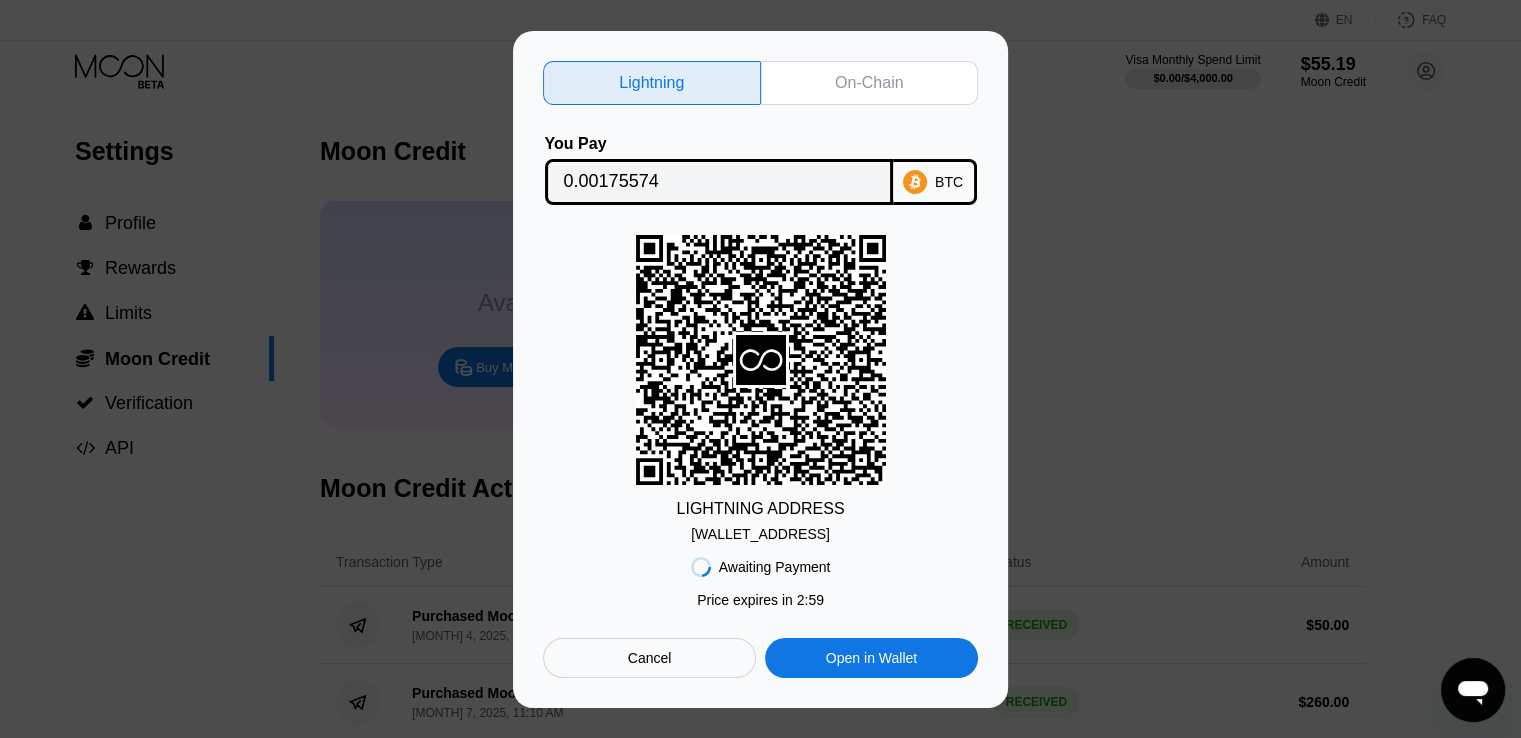 click on "lnbc1755740n1p5...06qtlxscpdevvpa" at bounding box center (760, 534) 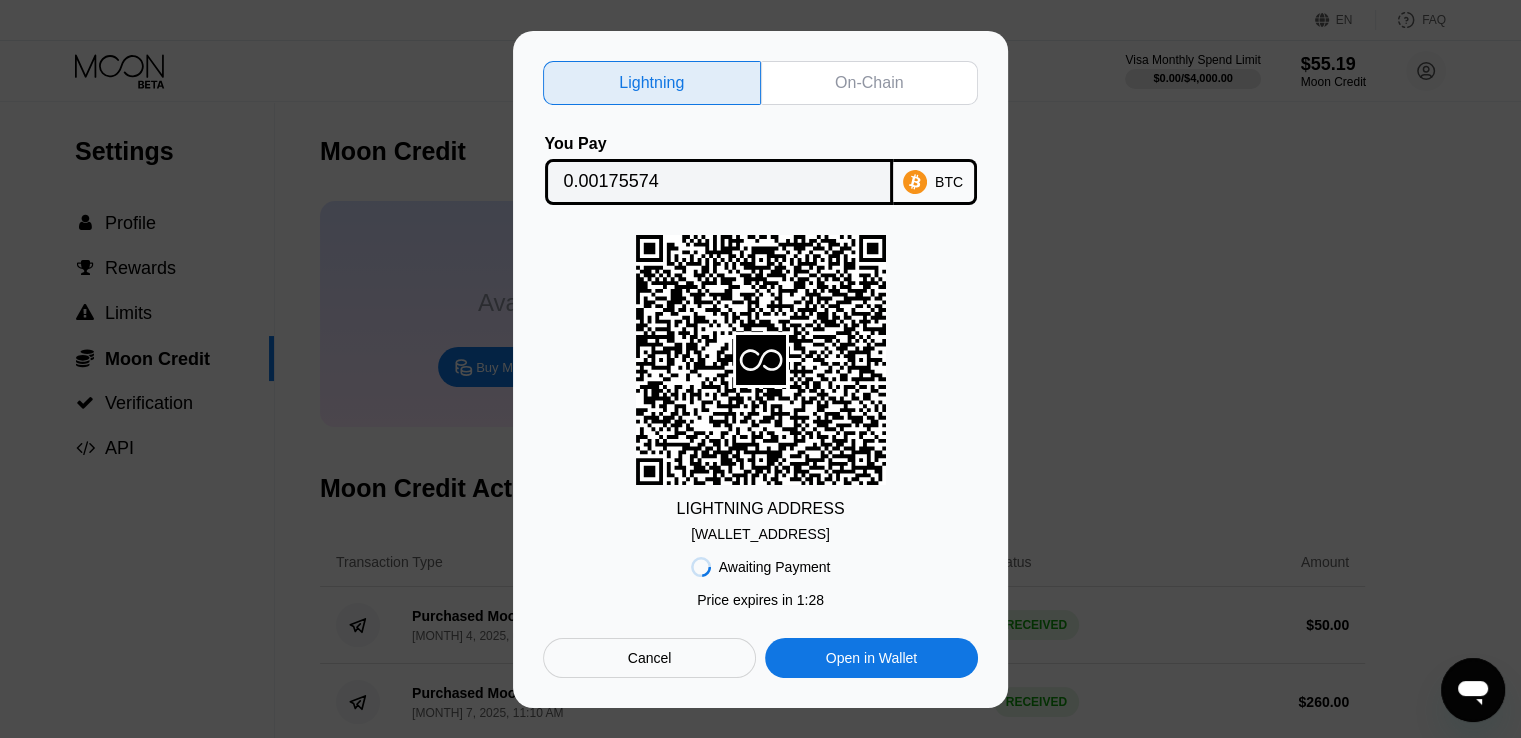 click on "lnbc1755740n1p5...06qtlxscpdevvpa" at bounding box center [760, 534] 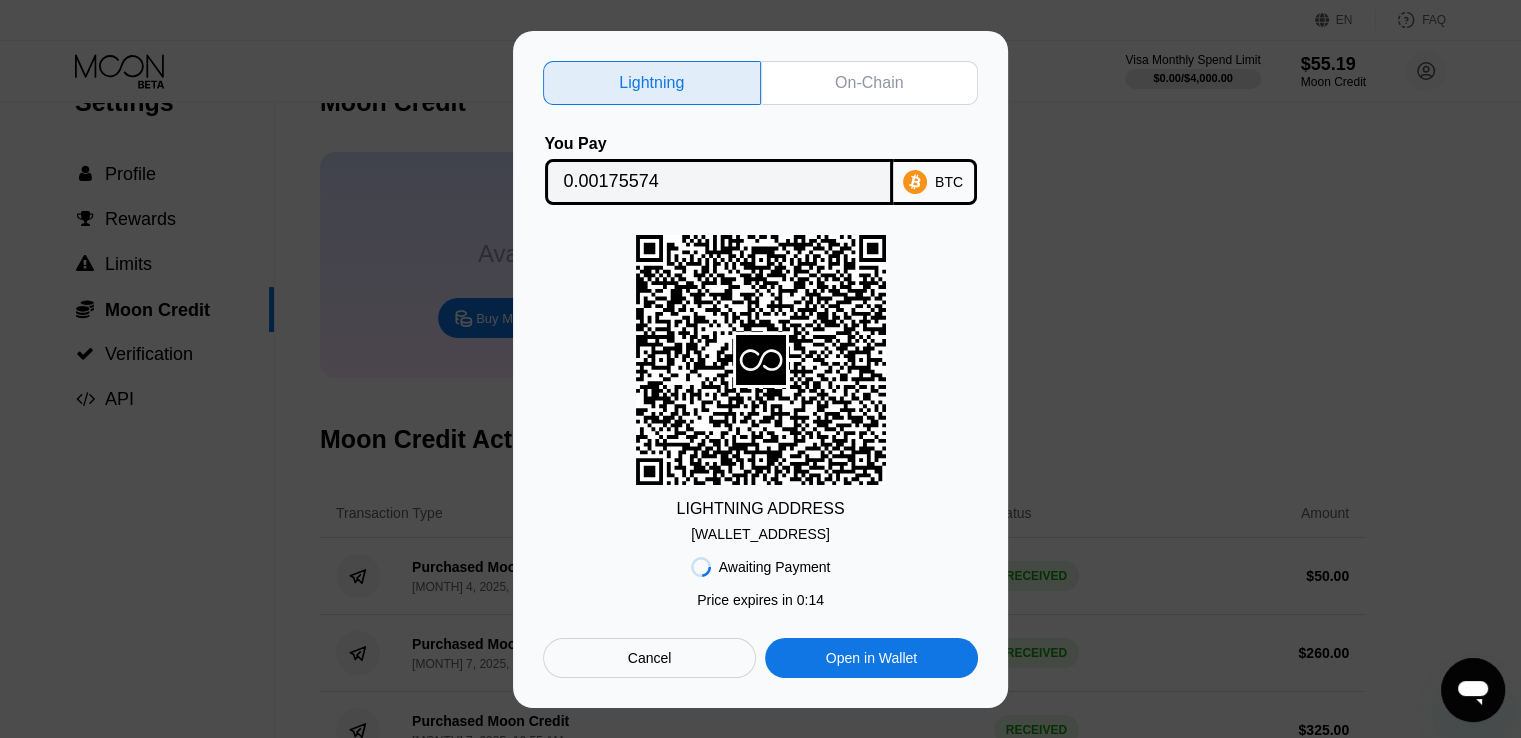 scroll, scrollTop: 0, scrollLeft: 0, axis: both 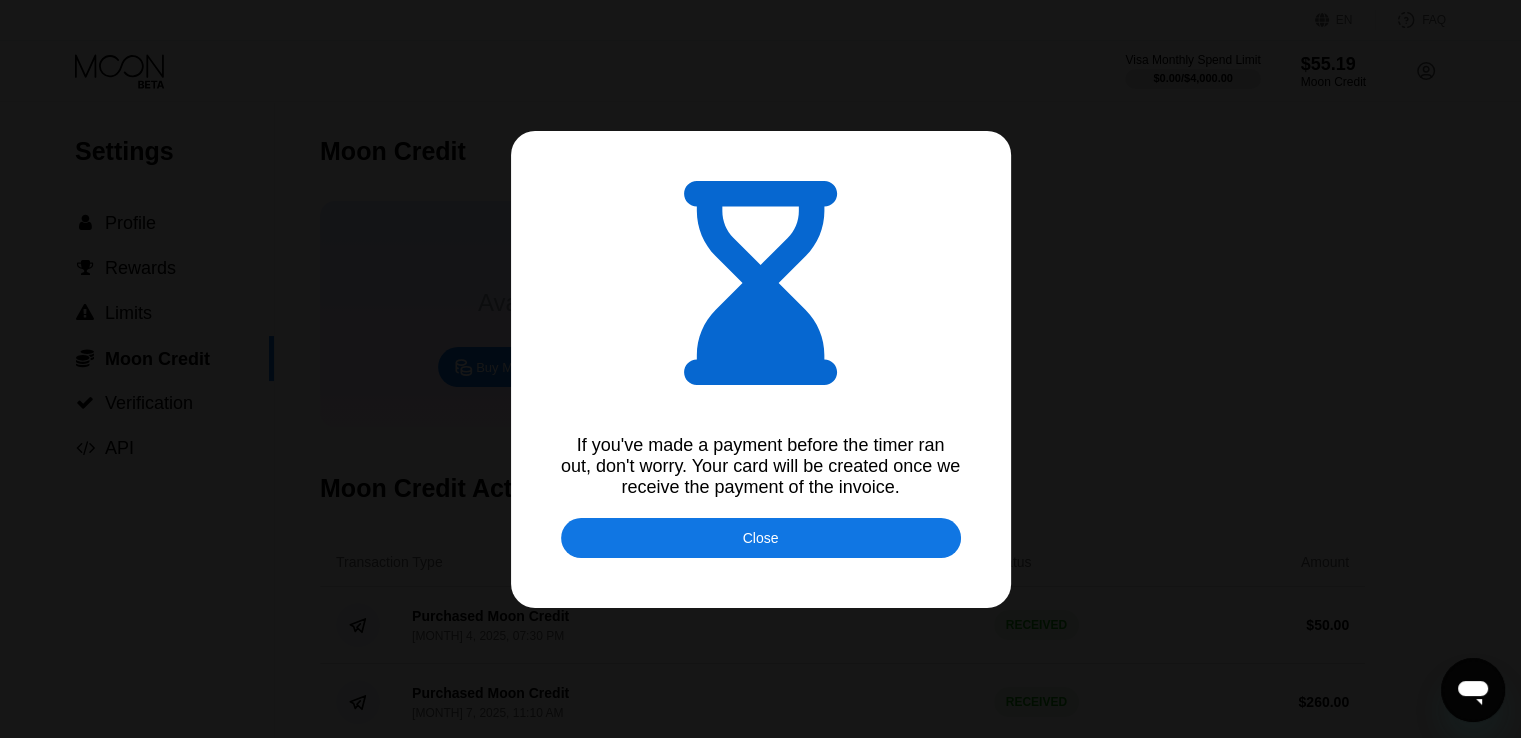 type on "0.00175508" 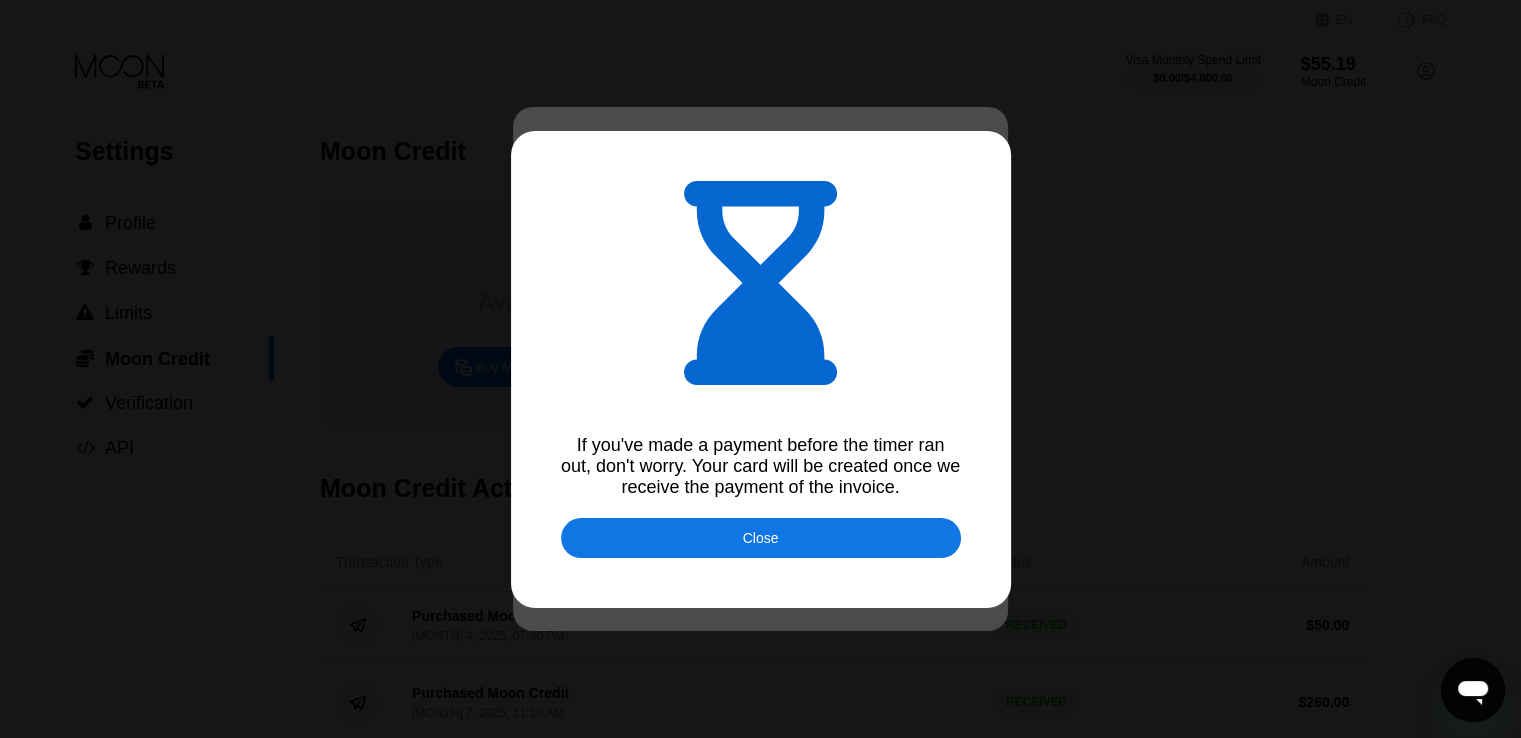 click on "Close" at bounding box center (761, 538) 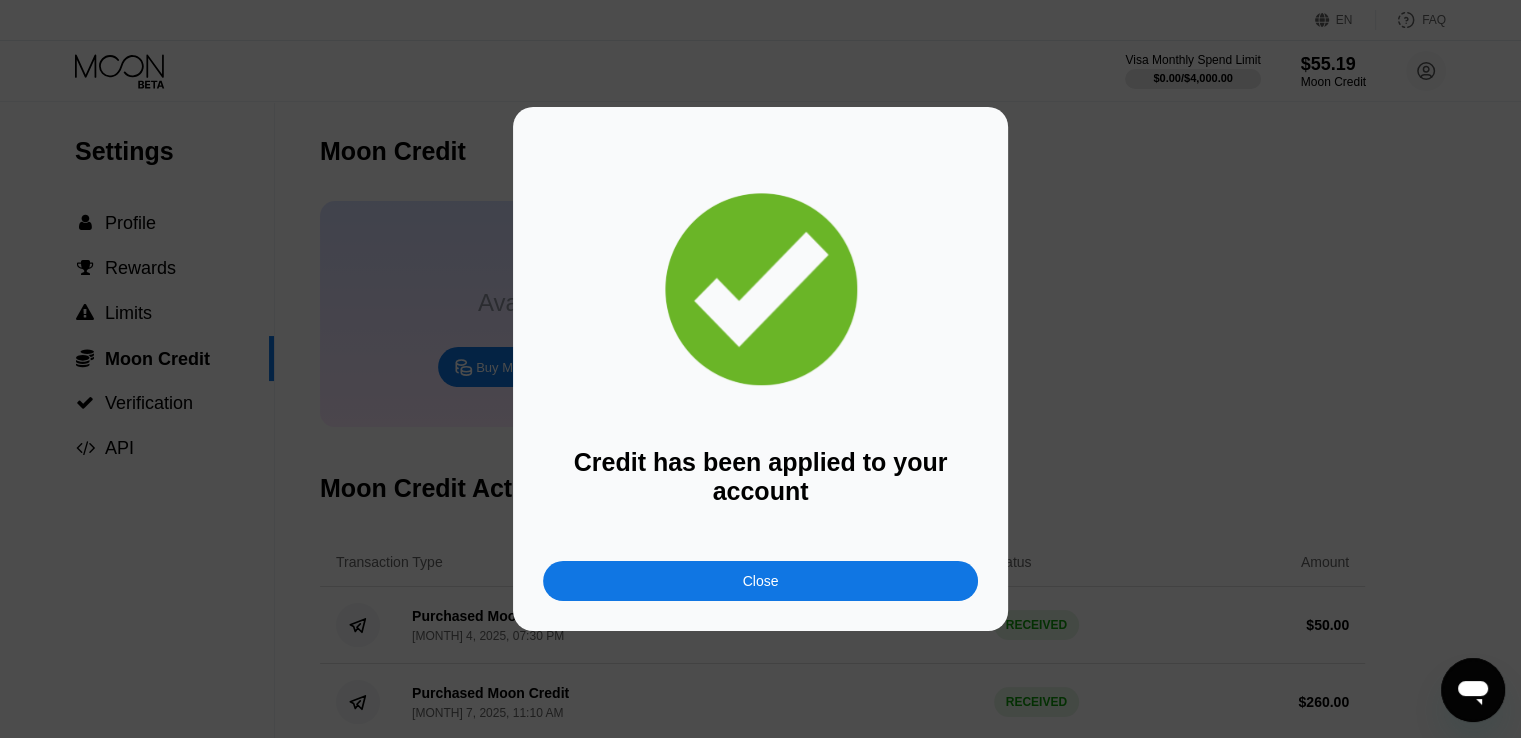 click on "Close" at bounding box center [760, 581] 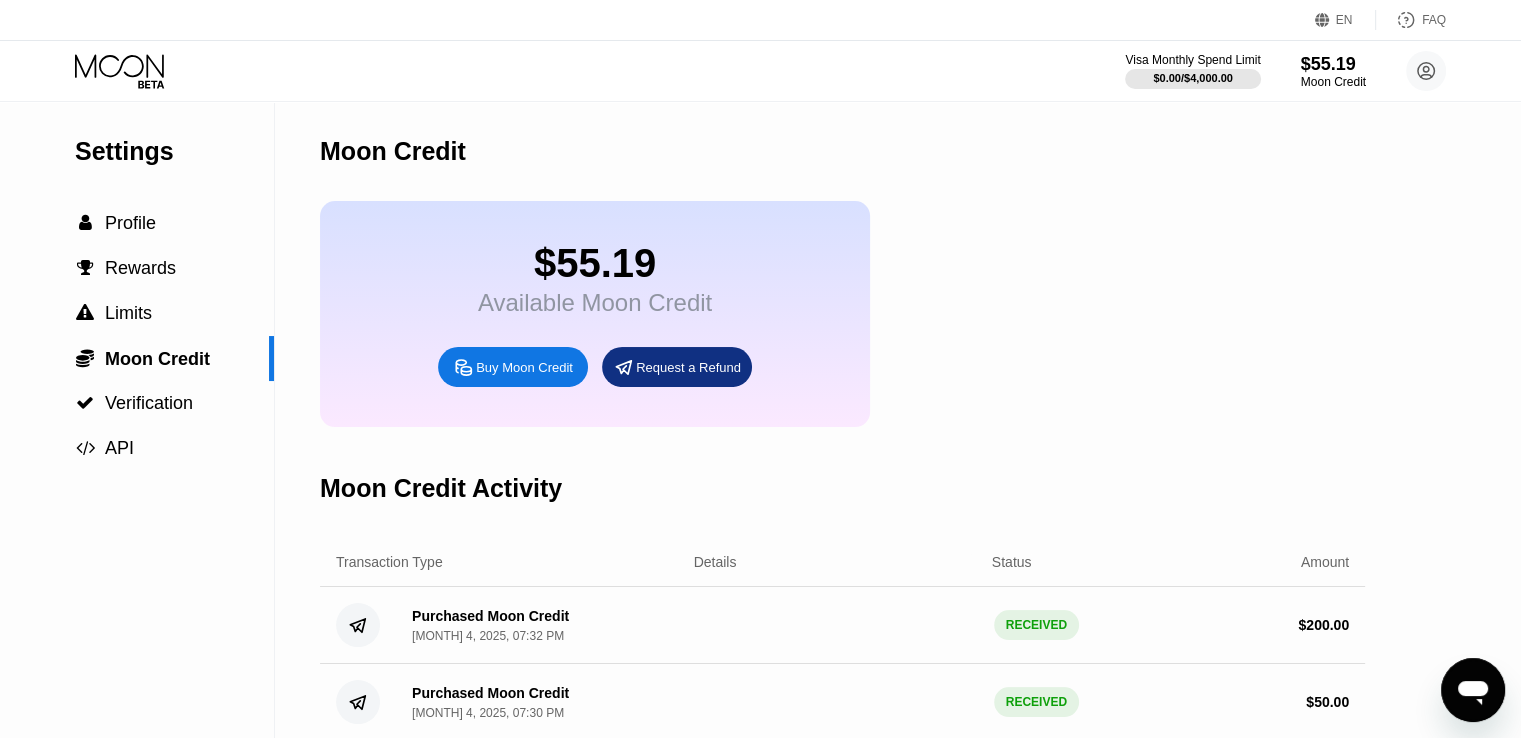 click 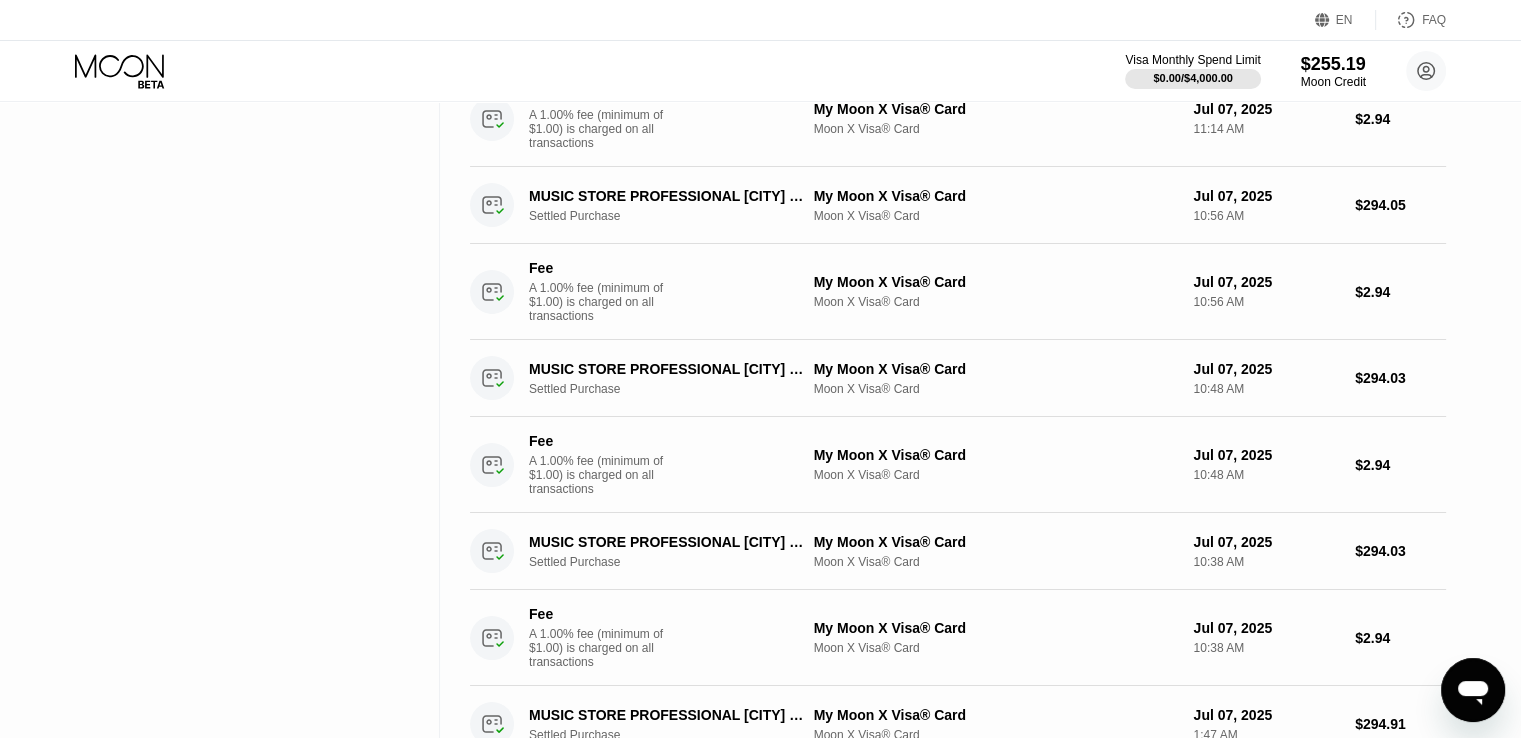 scroll, scrollTop: 0, scrollLeft: 0, axis: both 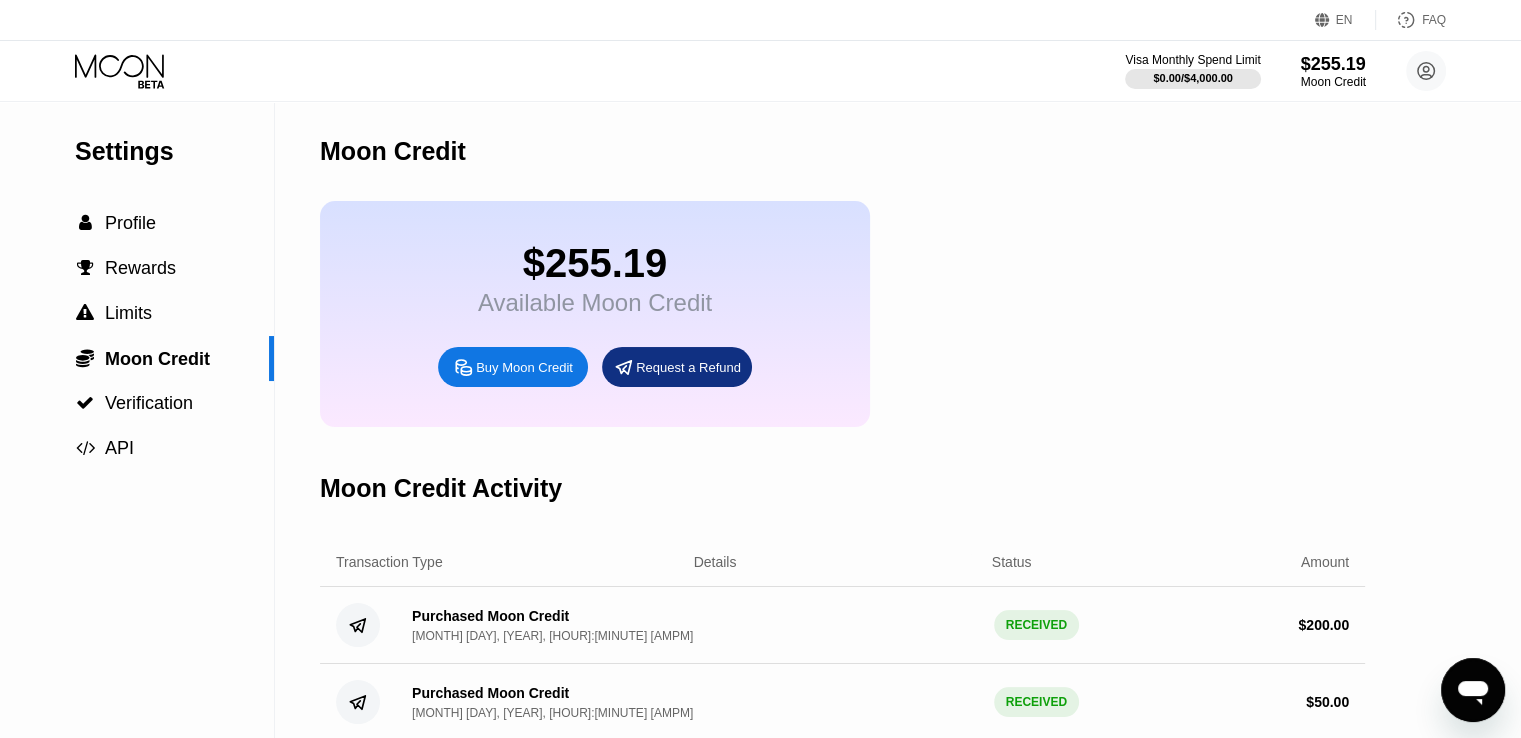 click 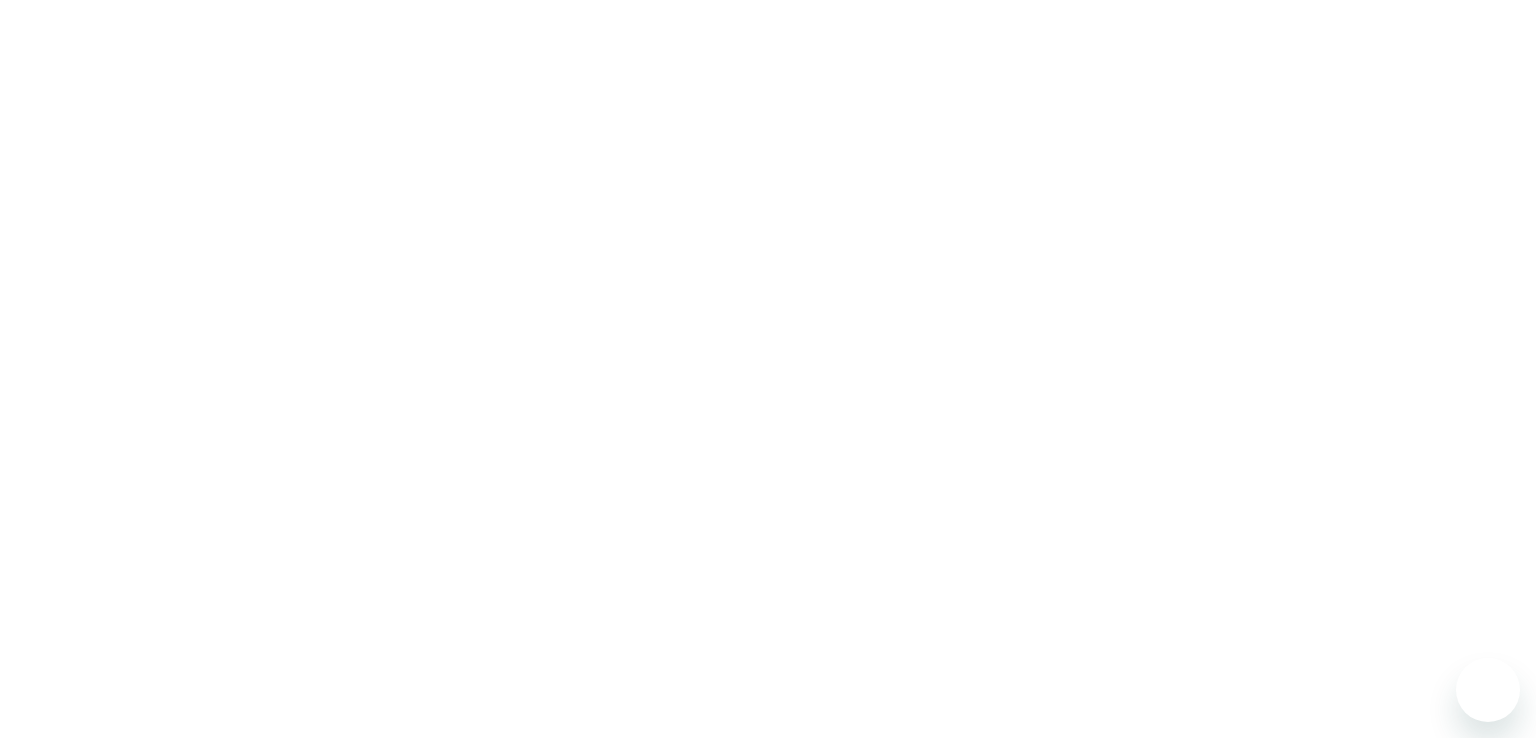 scroll, scrollTop: 0, scrollLeft: 0, axis: both 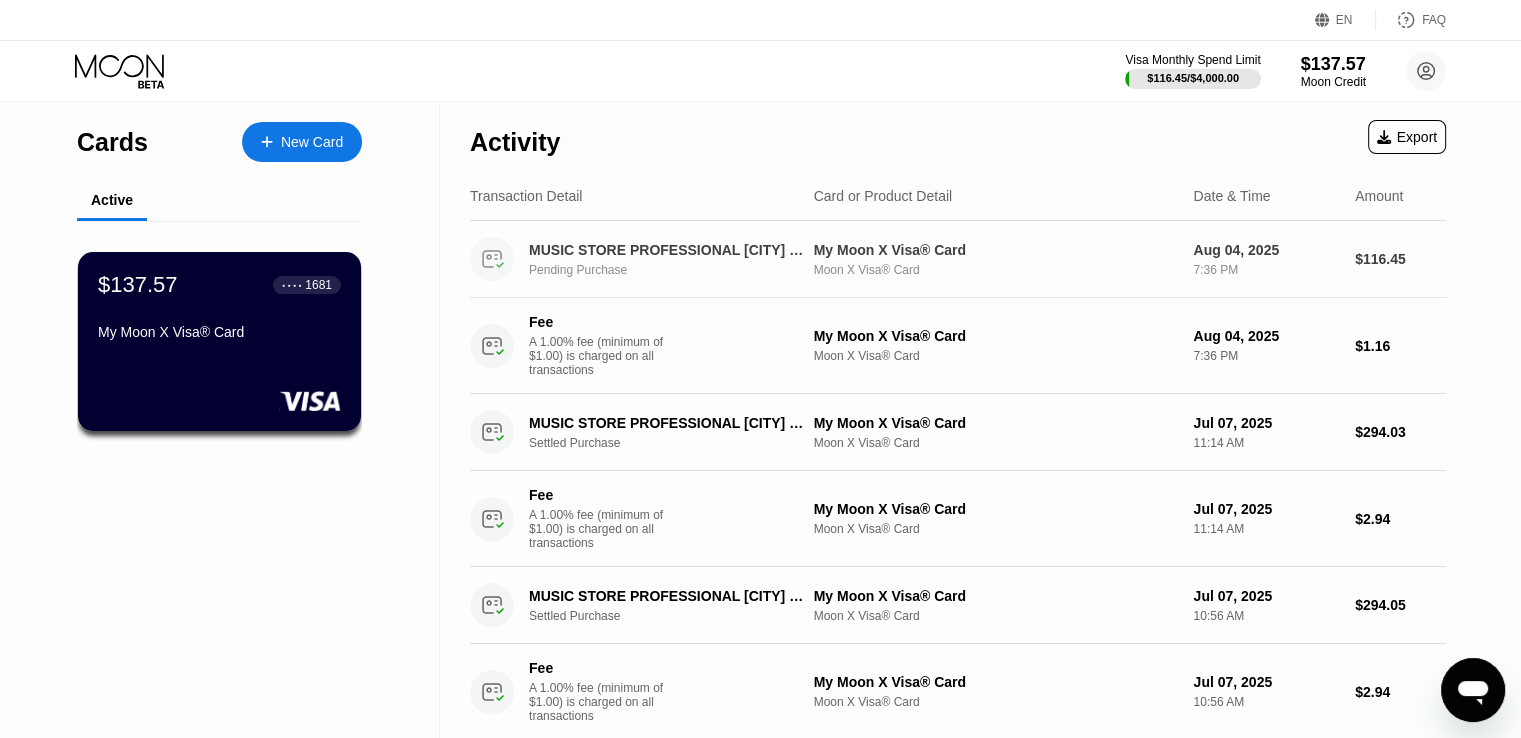click on "My Moon X Visa® Card Moon X Visa® Card" at bounding box center (996, 259) 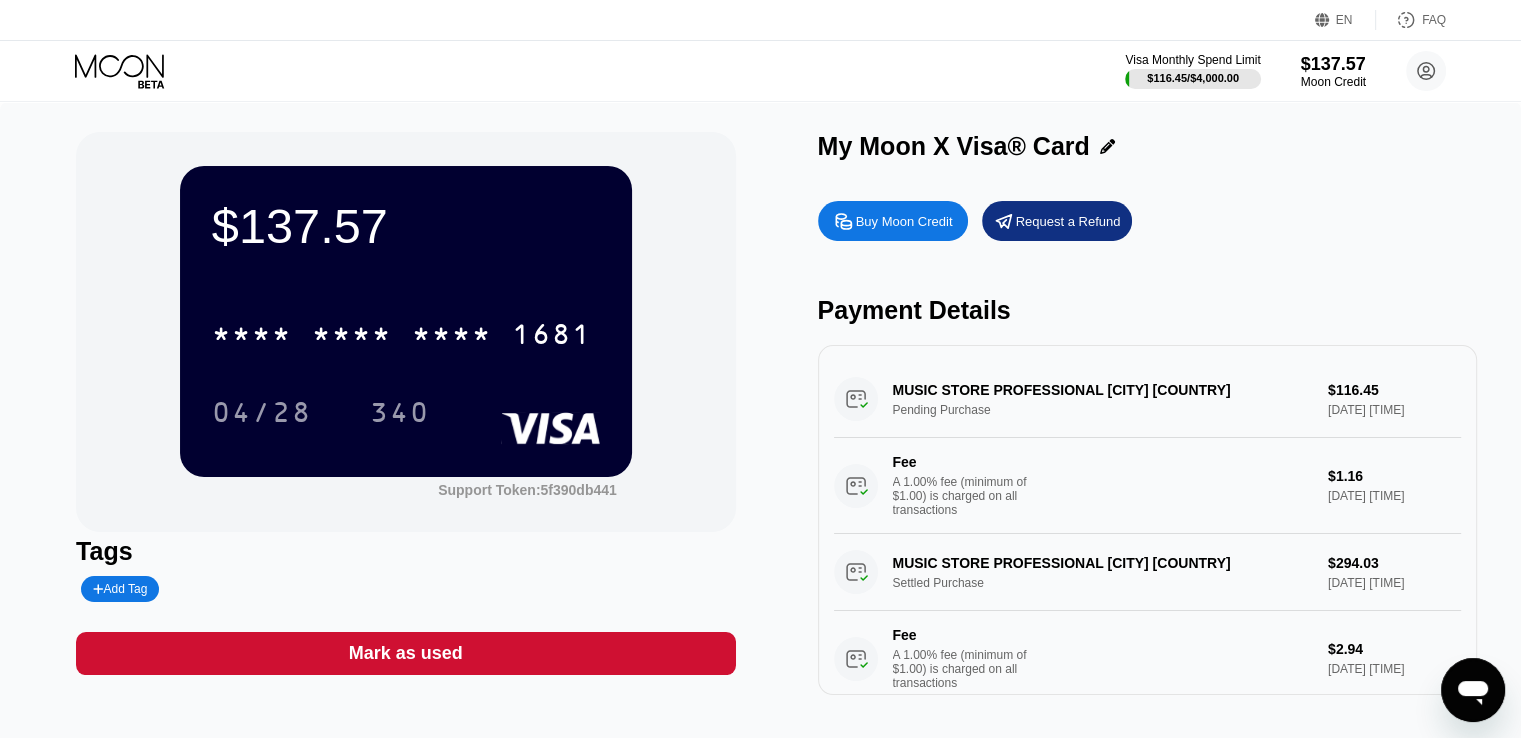 click 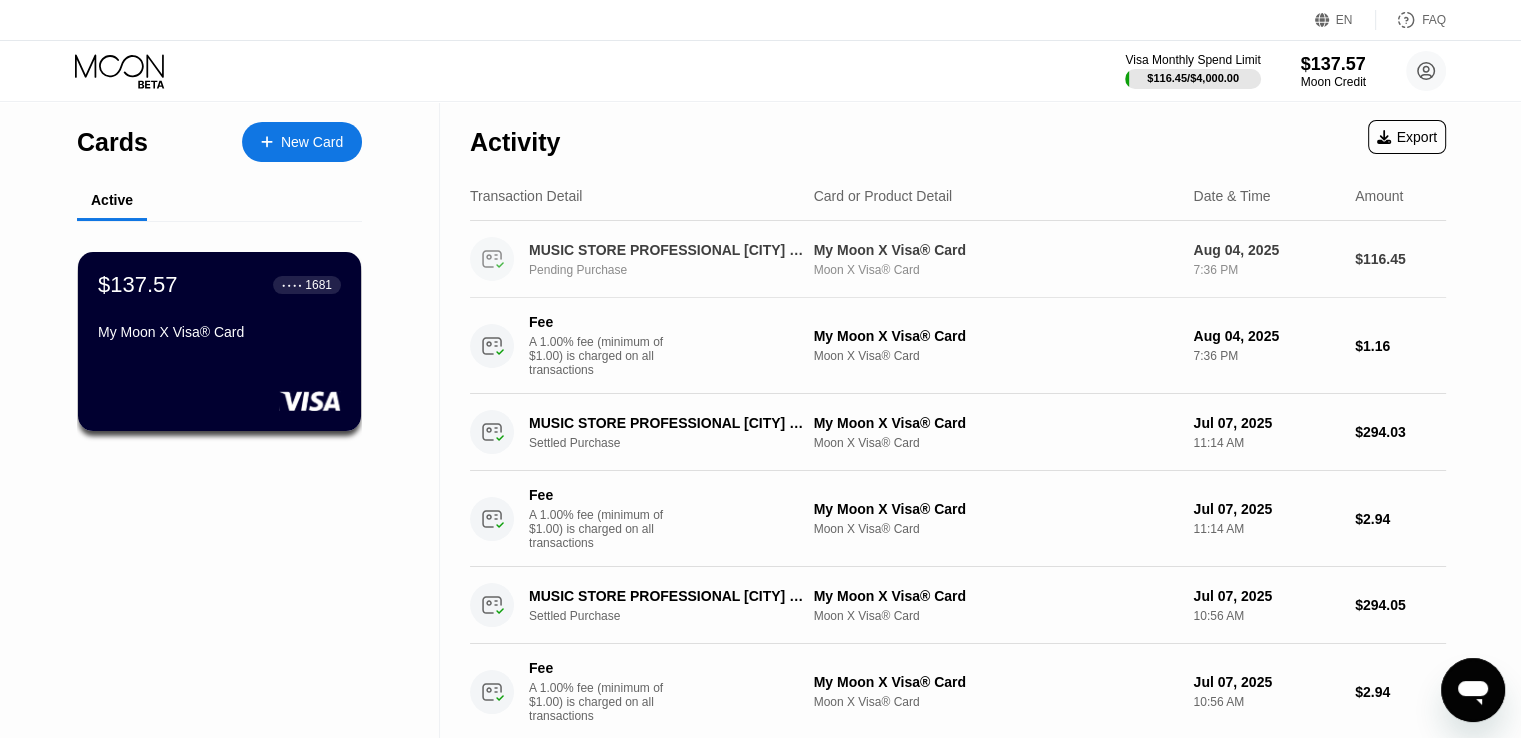 click on "MUSIC STORE PROFESSIONAL KOLN         DE Pending Purchase" at bounding box center [634, 259] 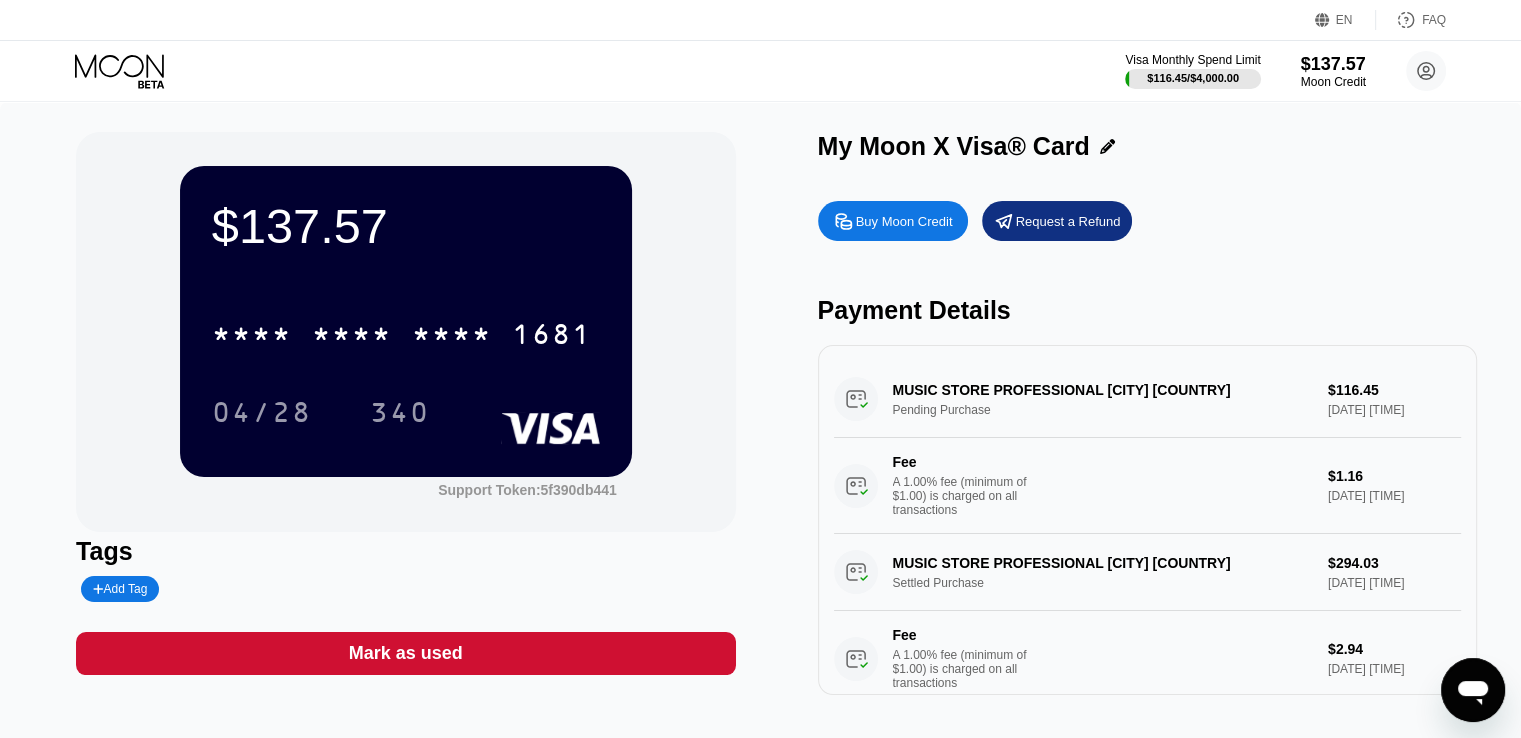 click 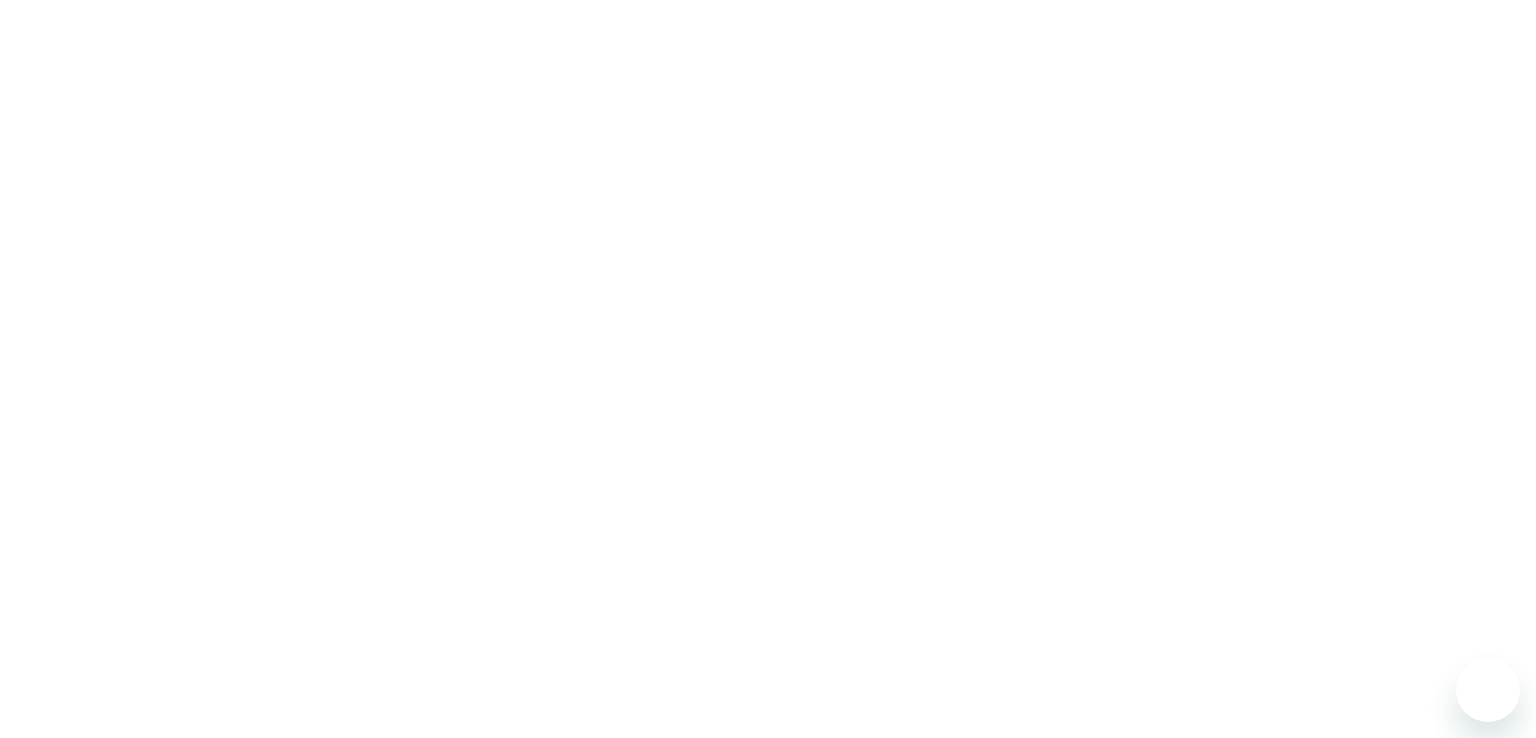 scroll, scrollTop: 0, scrollLeft: 0, axis: both 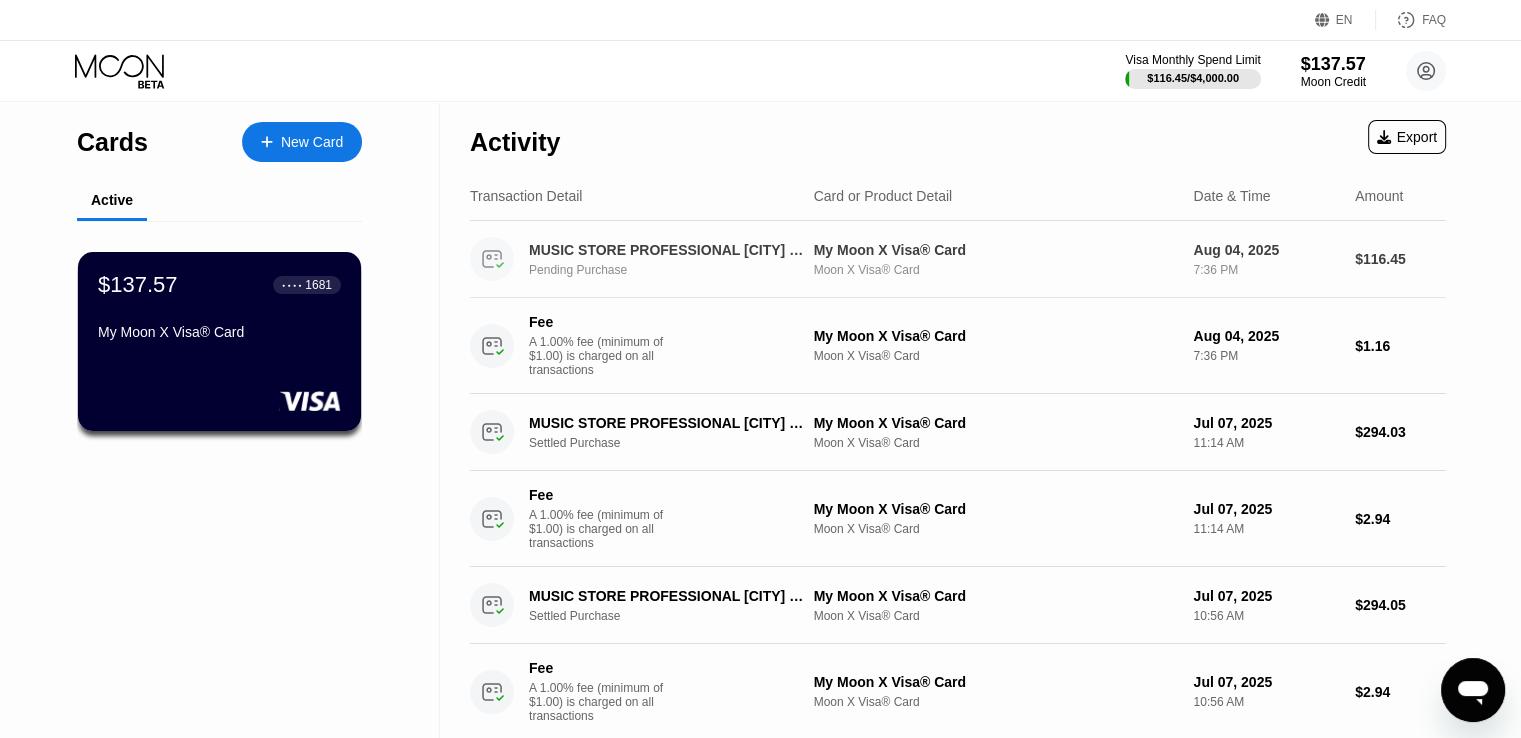 click on "My Moon X Visa® Card" at bounding box center [996, 250] 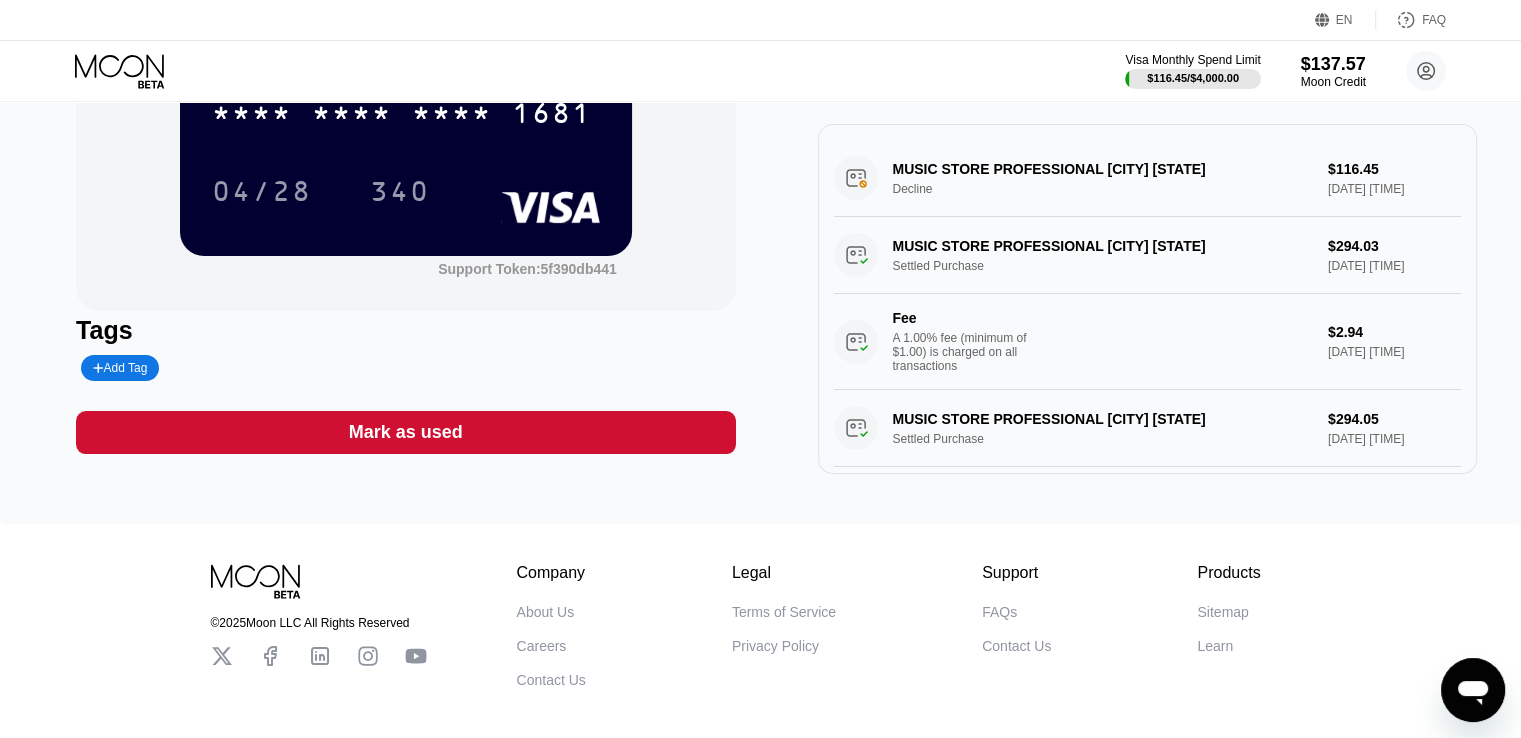 scroll, scrollTop: 0, scrollLeft: 0, axis: both 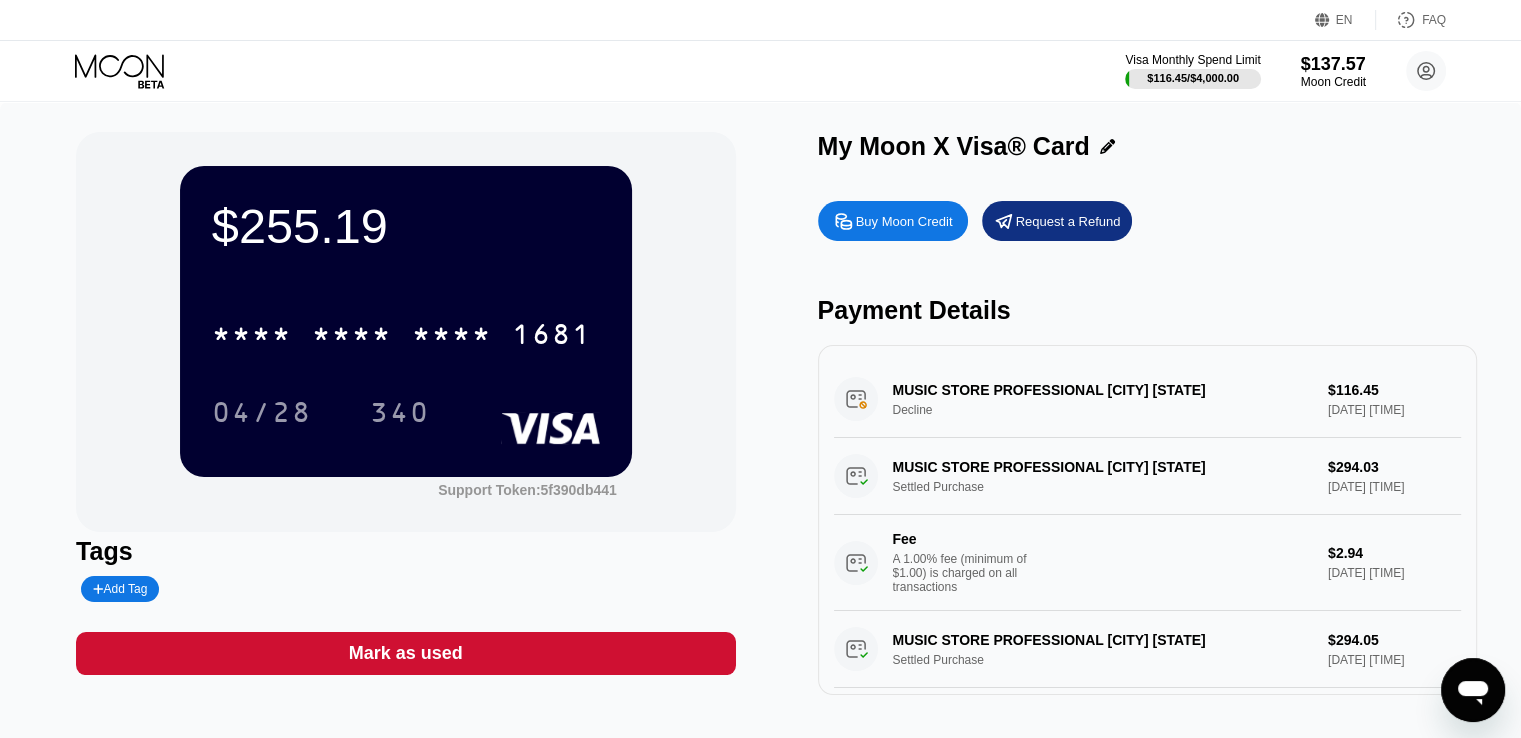 click on "MUSIC STORE PROFESSIONAL KOLN         DE Decline $116.45 Aug 04, 2025 7:42 PM" at bounding box center (1147, 399) 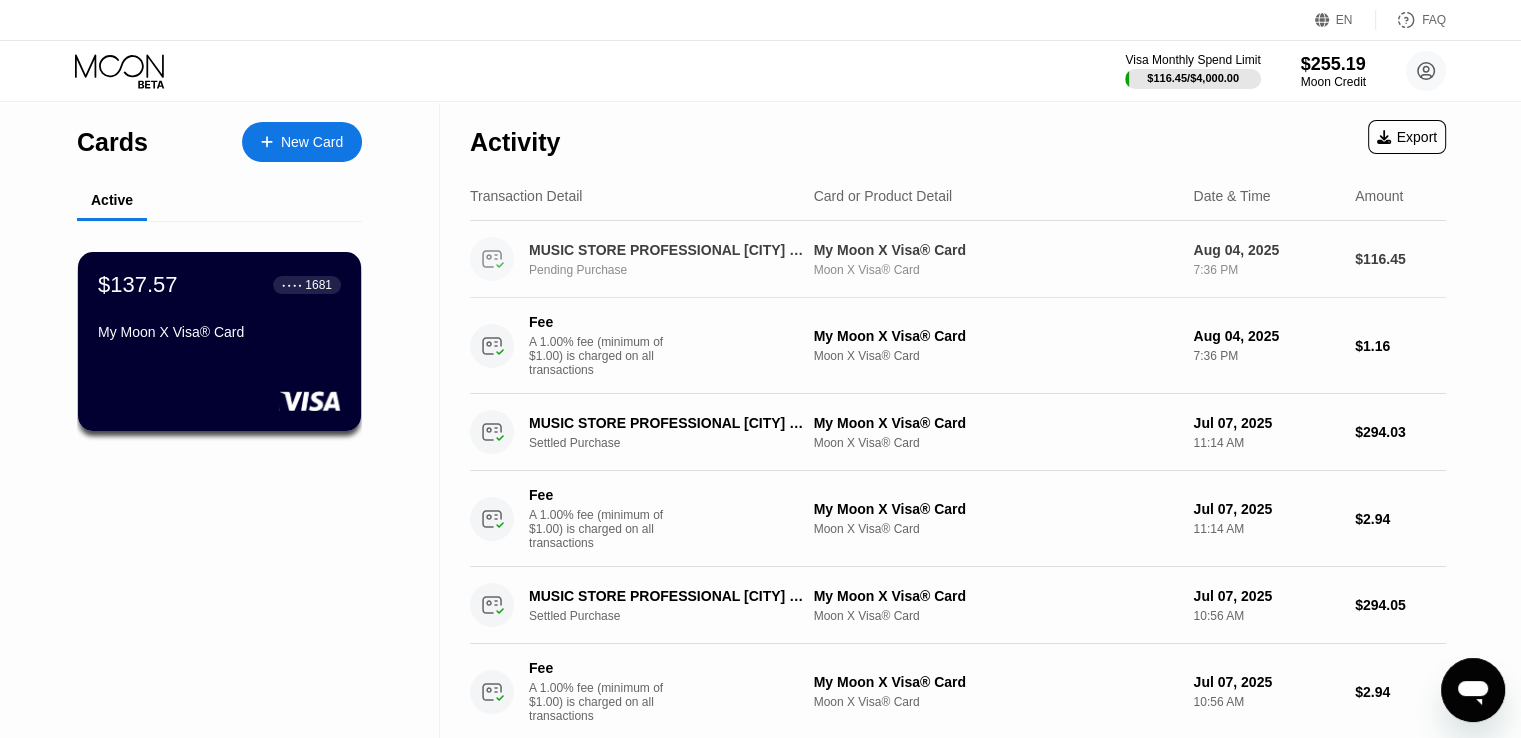 click on "My Moon X Visa® Card" at bounding box center [996, 250] 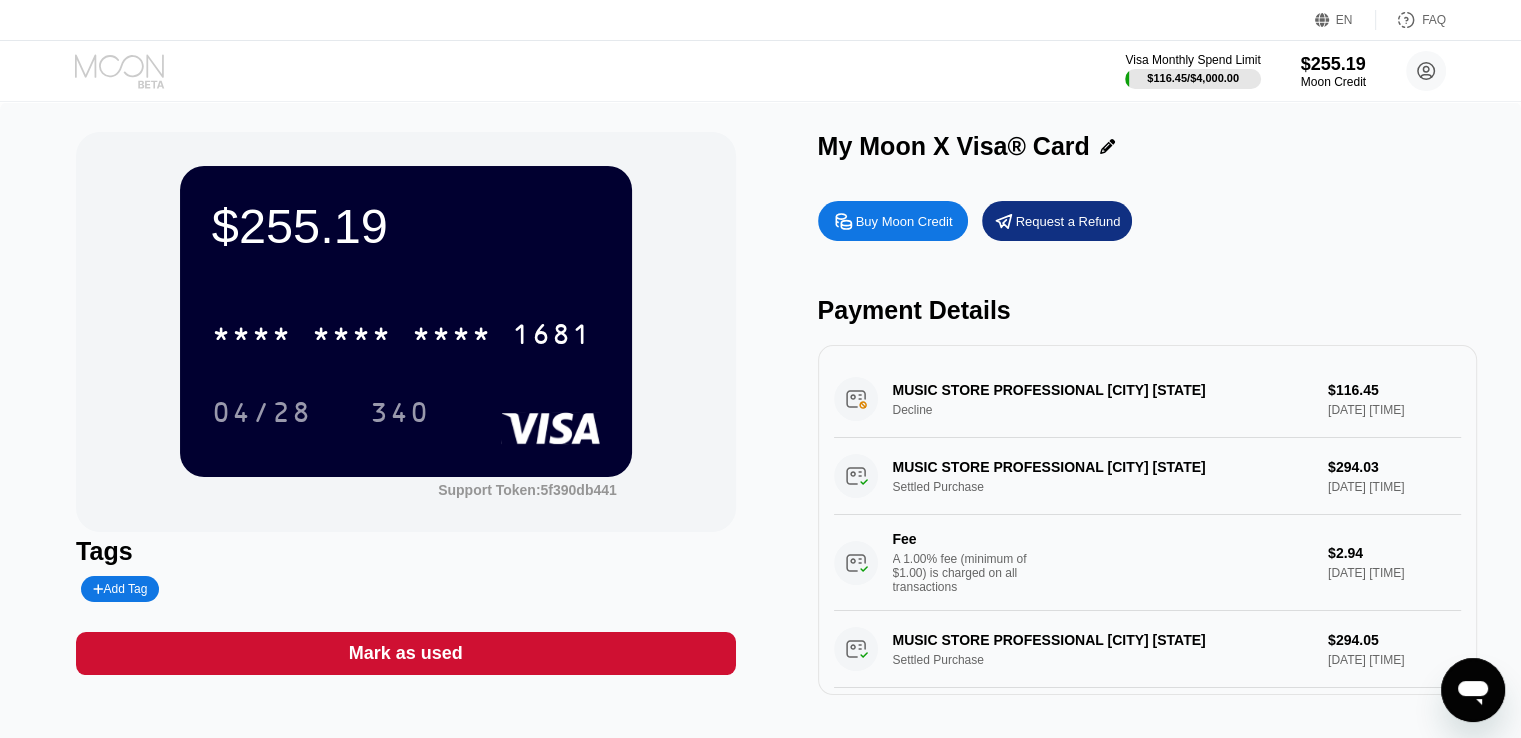 click 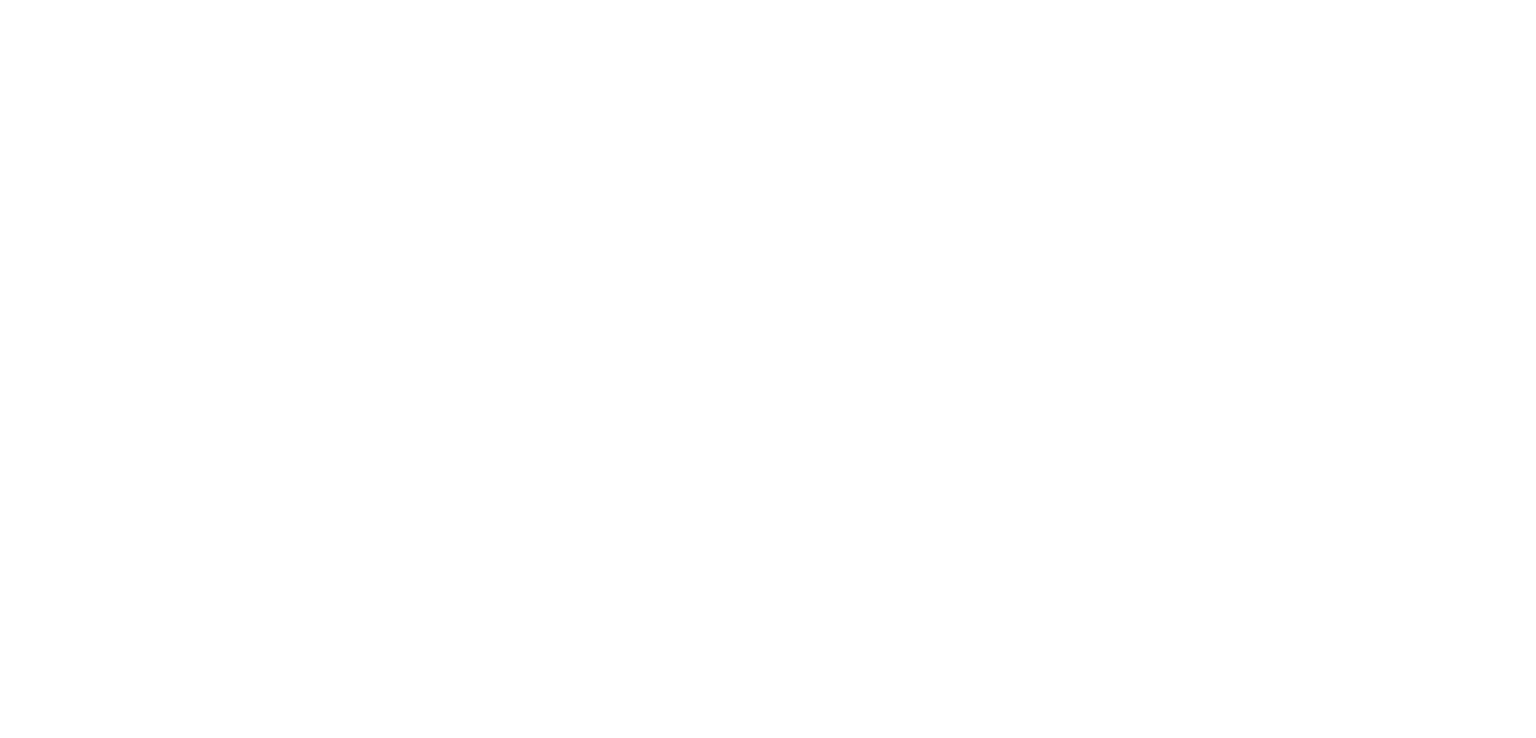 scroll, scrollTop: 0, scrollLeft: 0, axis: both 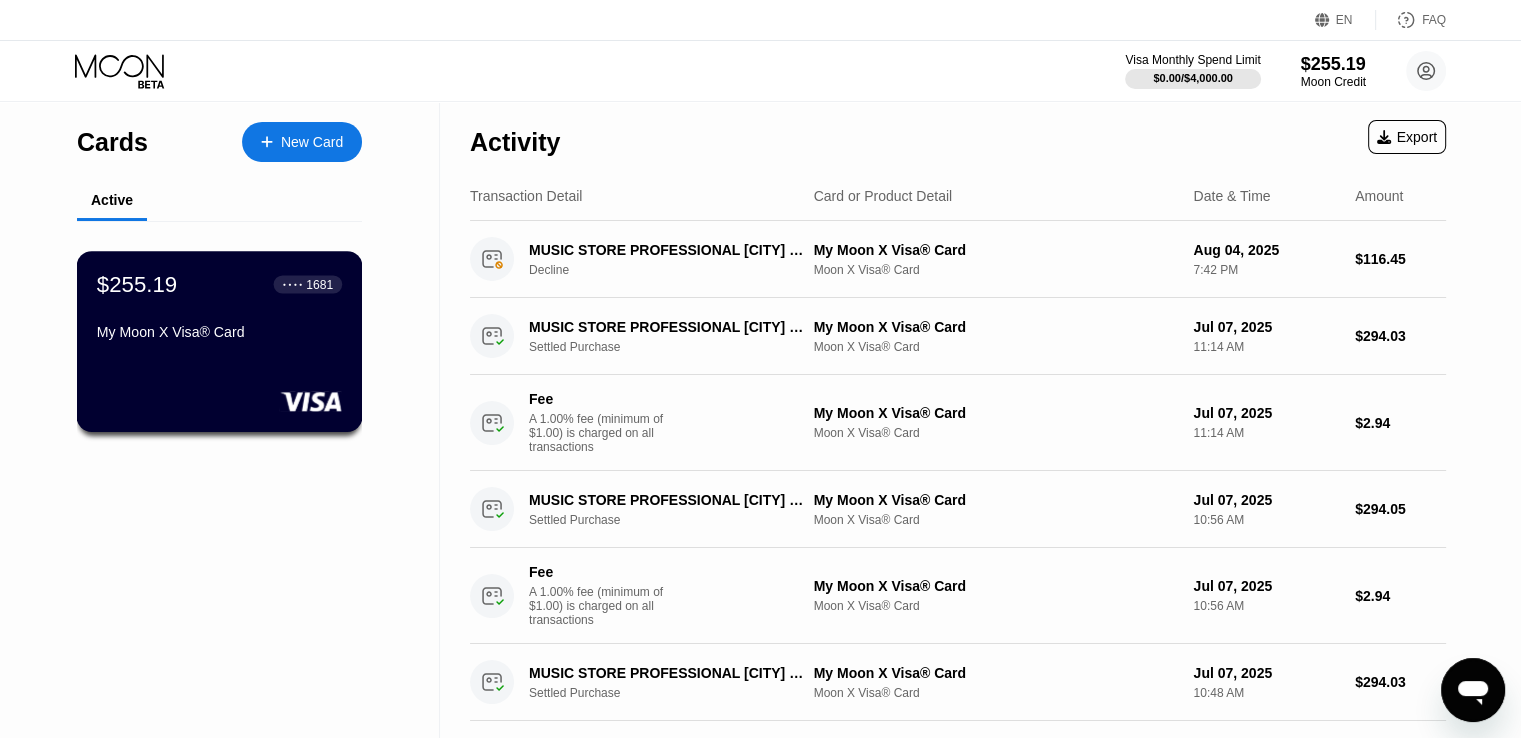 click on "My Moon X Visa® Card" at bounding box center (219, 332) 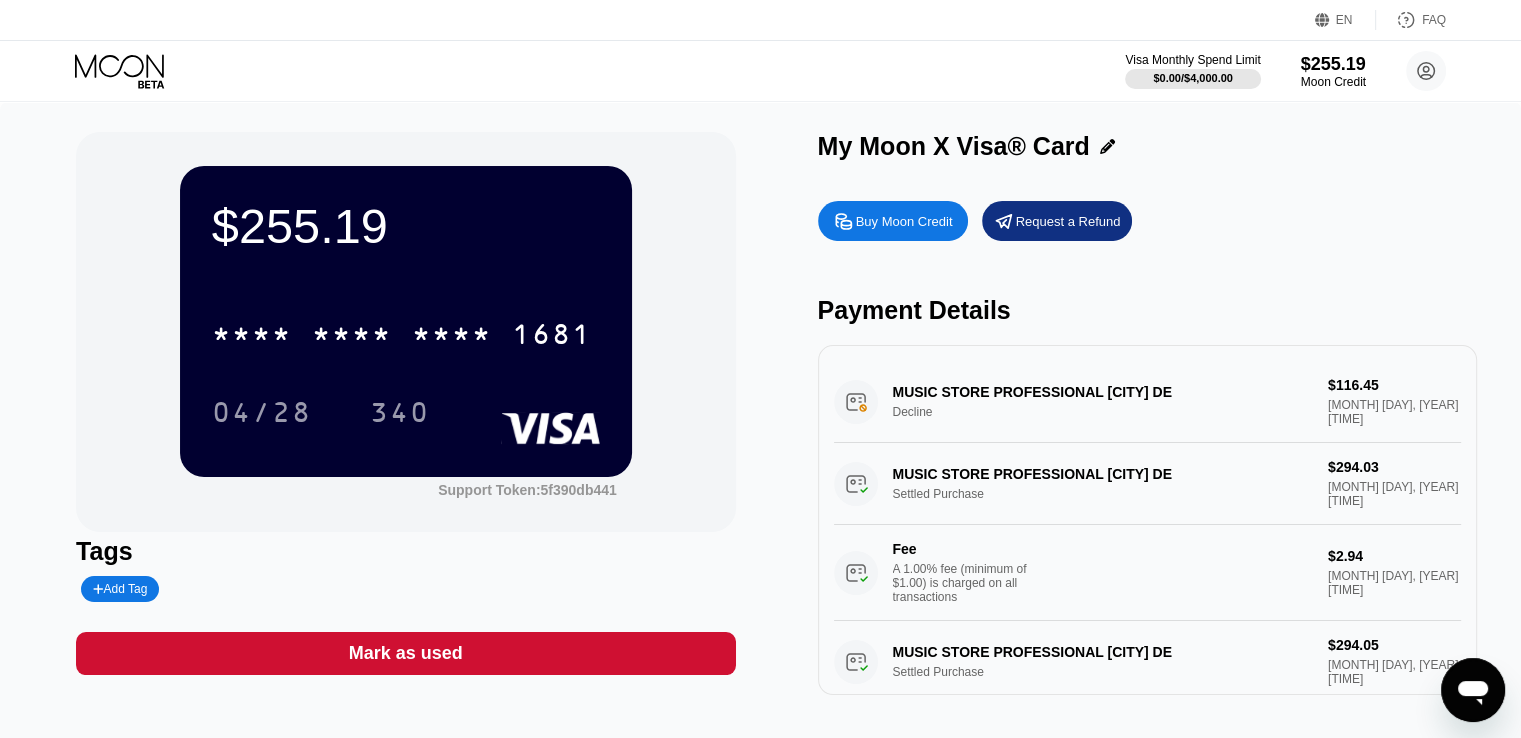 click 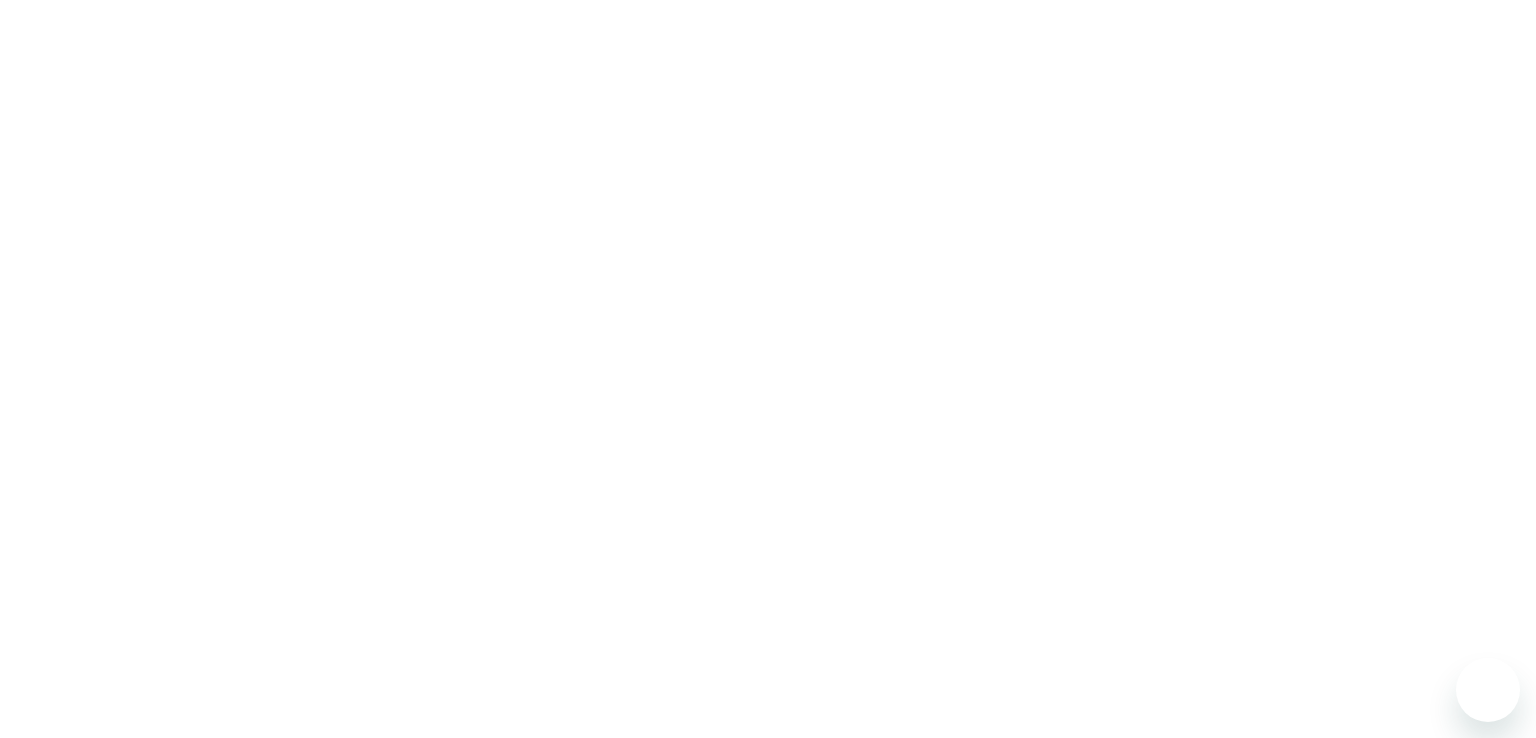 scroll, scrollTop: 0, scrollLeft: 0, axis: both 